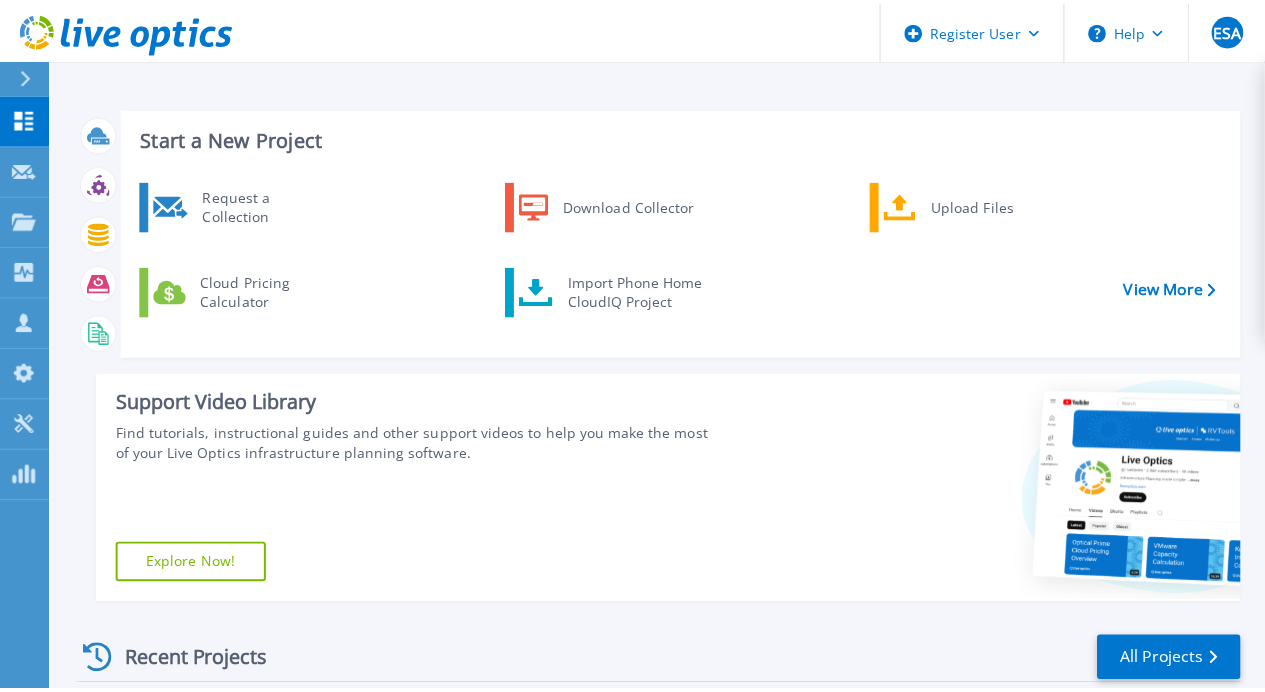 scroll, scrollTop: 0, scrollLeft: 0, axis: both 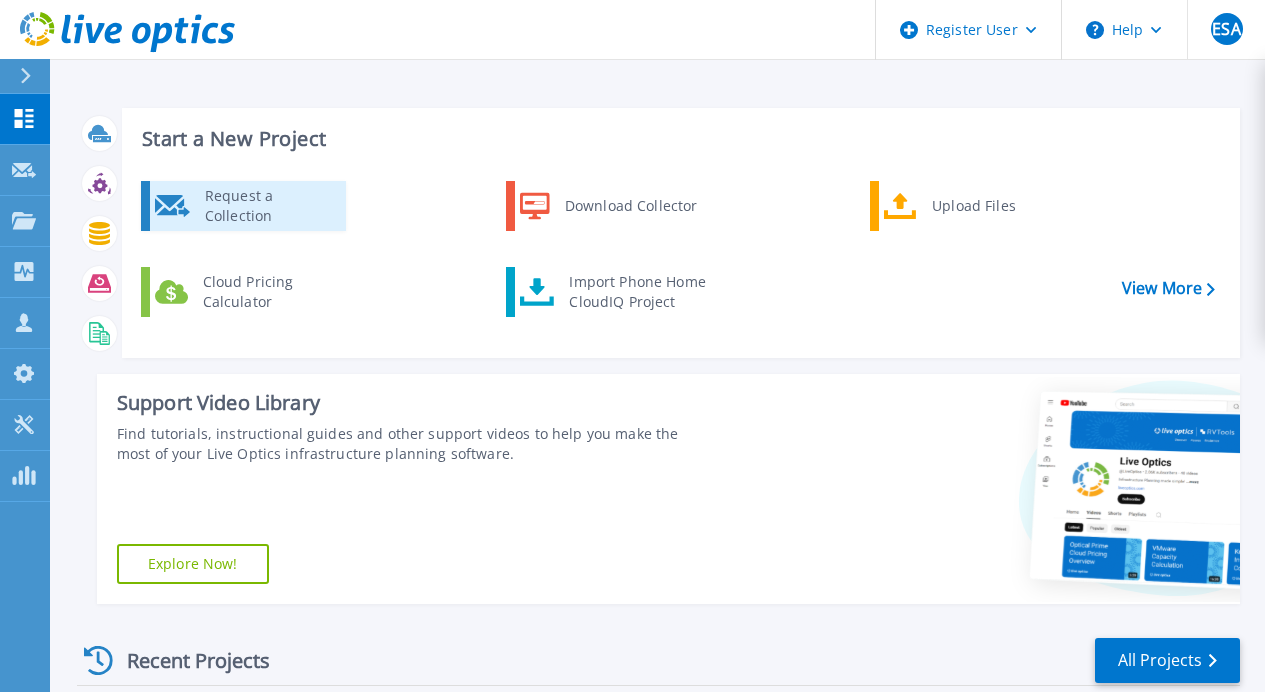click on "Request a Collection" at bounding box center [268, 206] 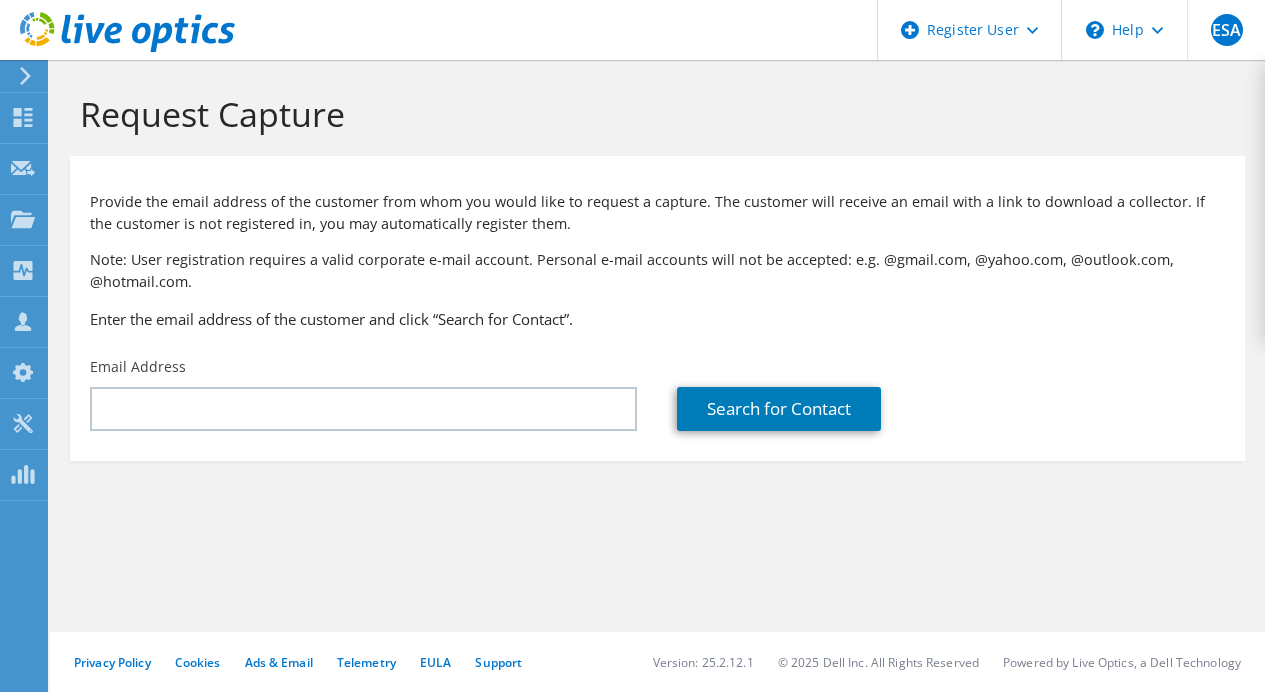 scroll, scrollTop: 0, scrollLeft: 0, axis: both 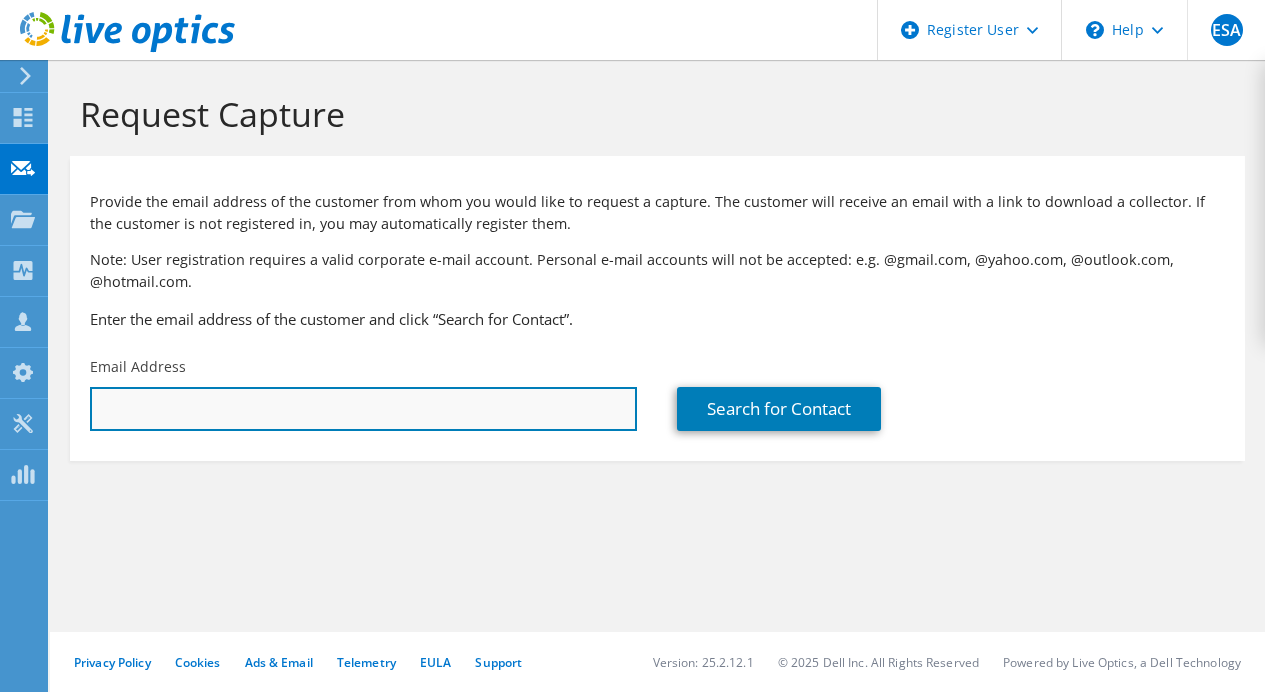 click at bounding box center (363, 409) 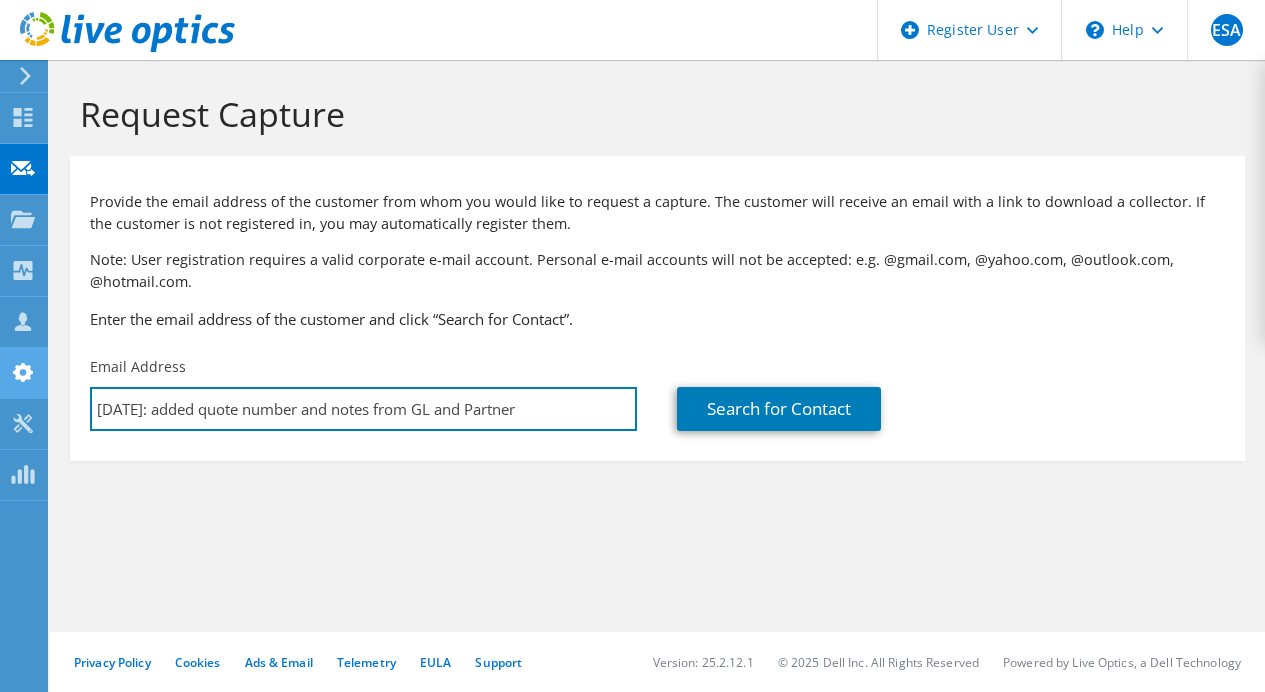 drag, startPoint x: 536, startPoint y: 424, endPoint x: 0, endPoint y: 362, distance: 539.5739 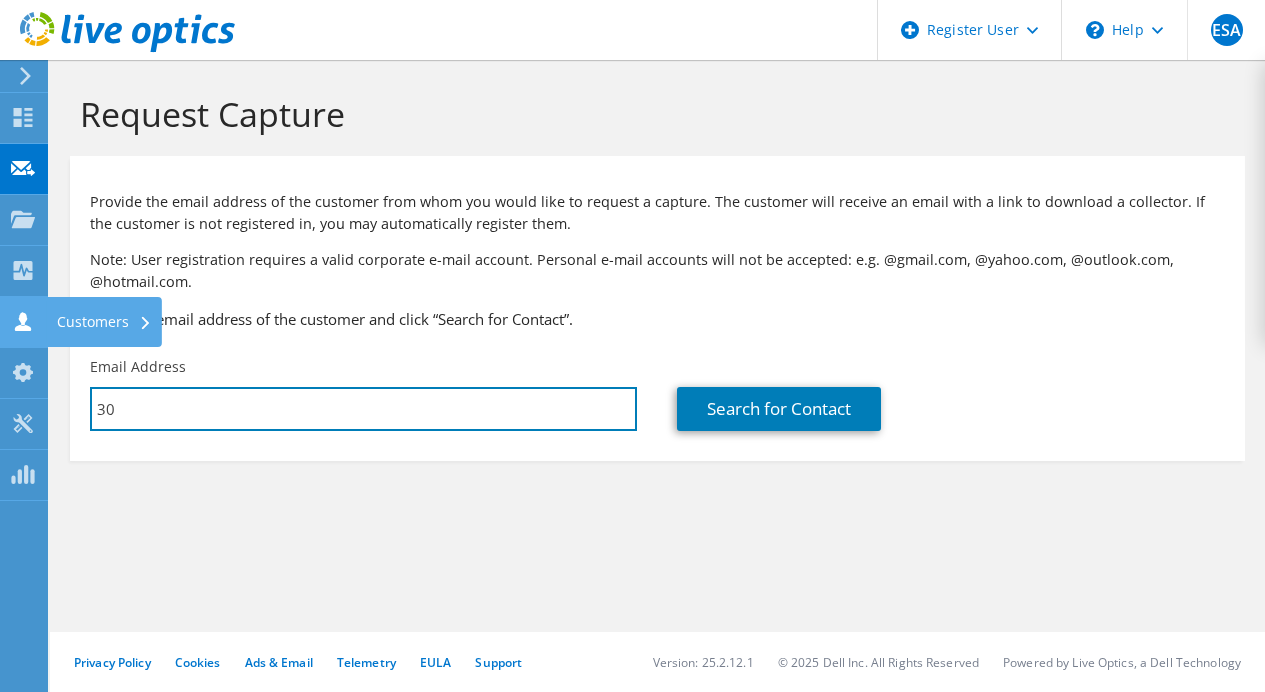 type on "3" 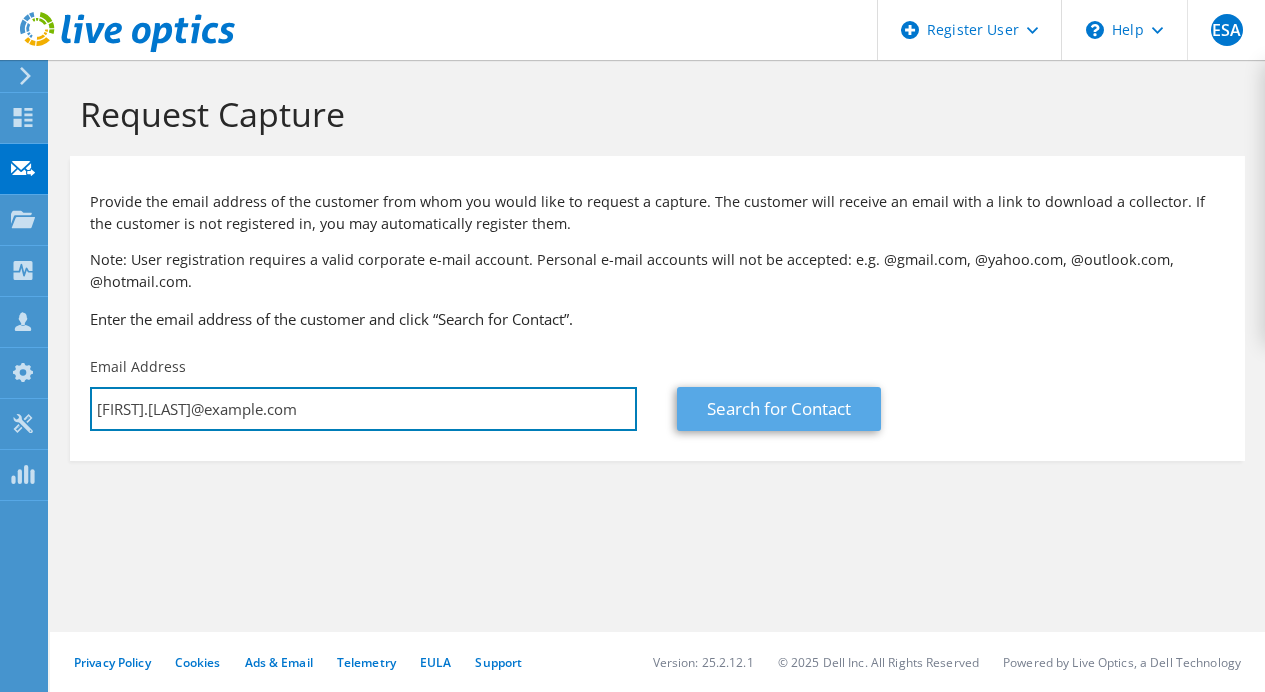 type on "chris.jones@bunzl.co.uk" 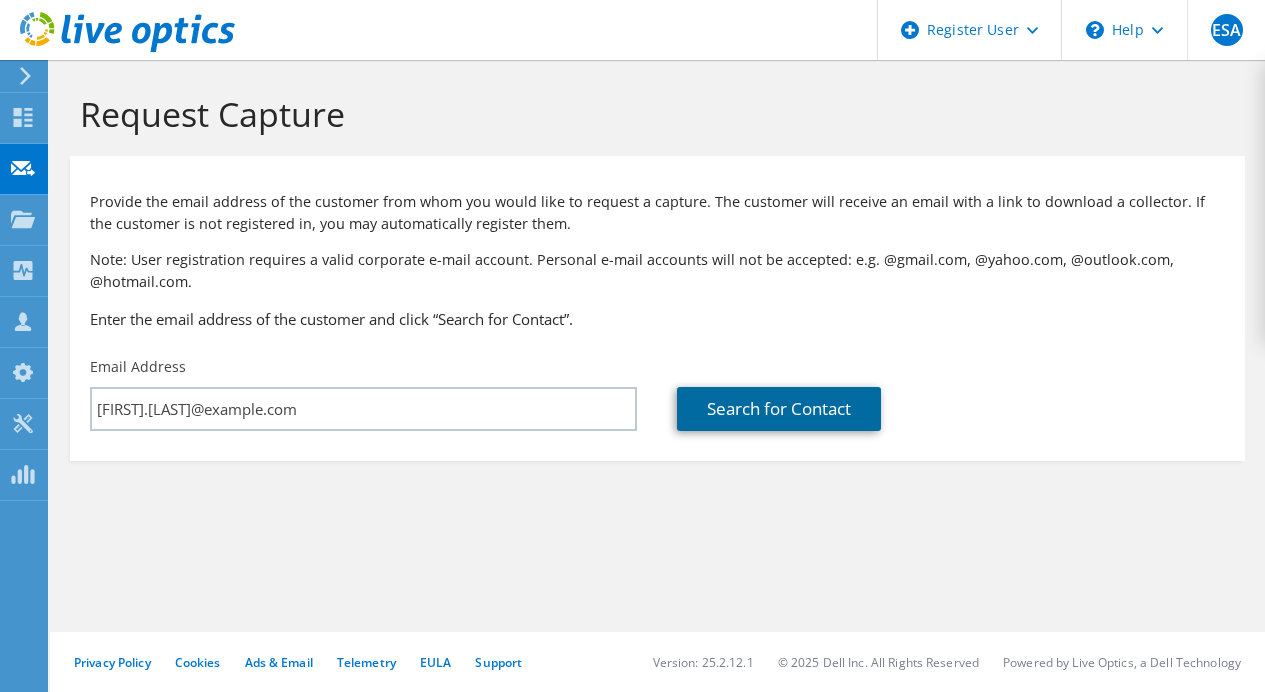 click on "Search for Contact" at bounding box center [779, 409] 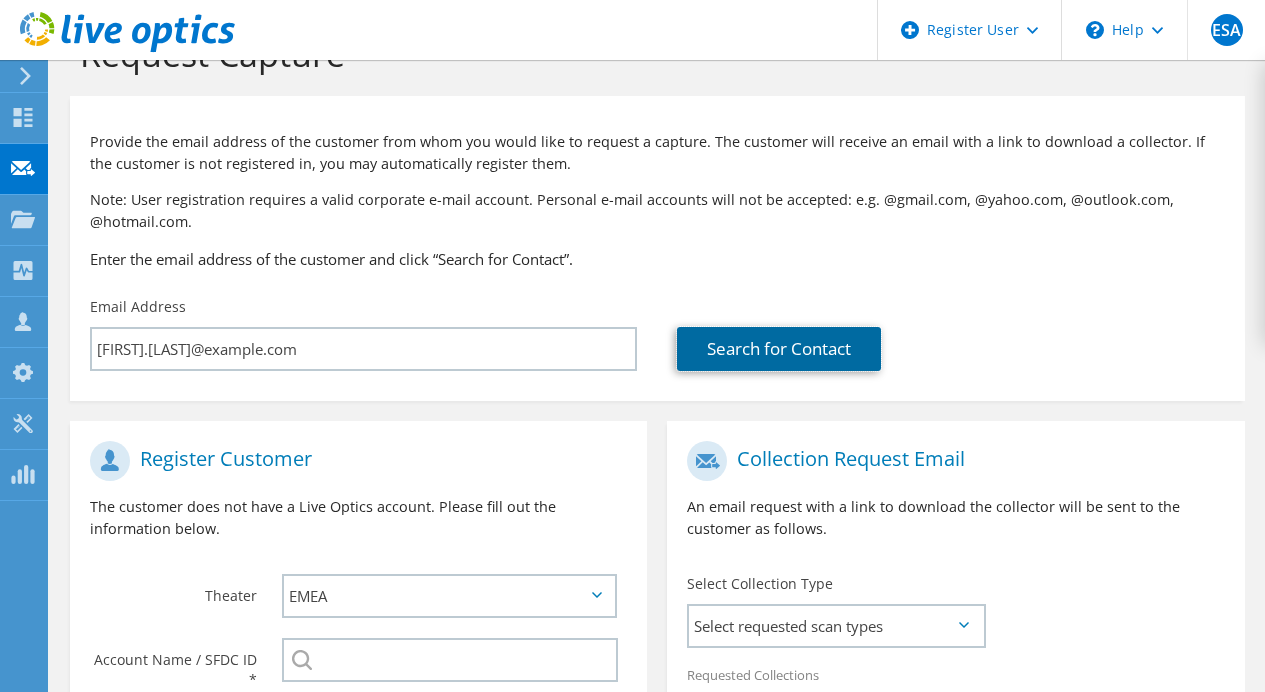 scroll, scrollTop: 200, scrollLeft: 0, axis: vertical 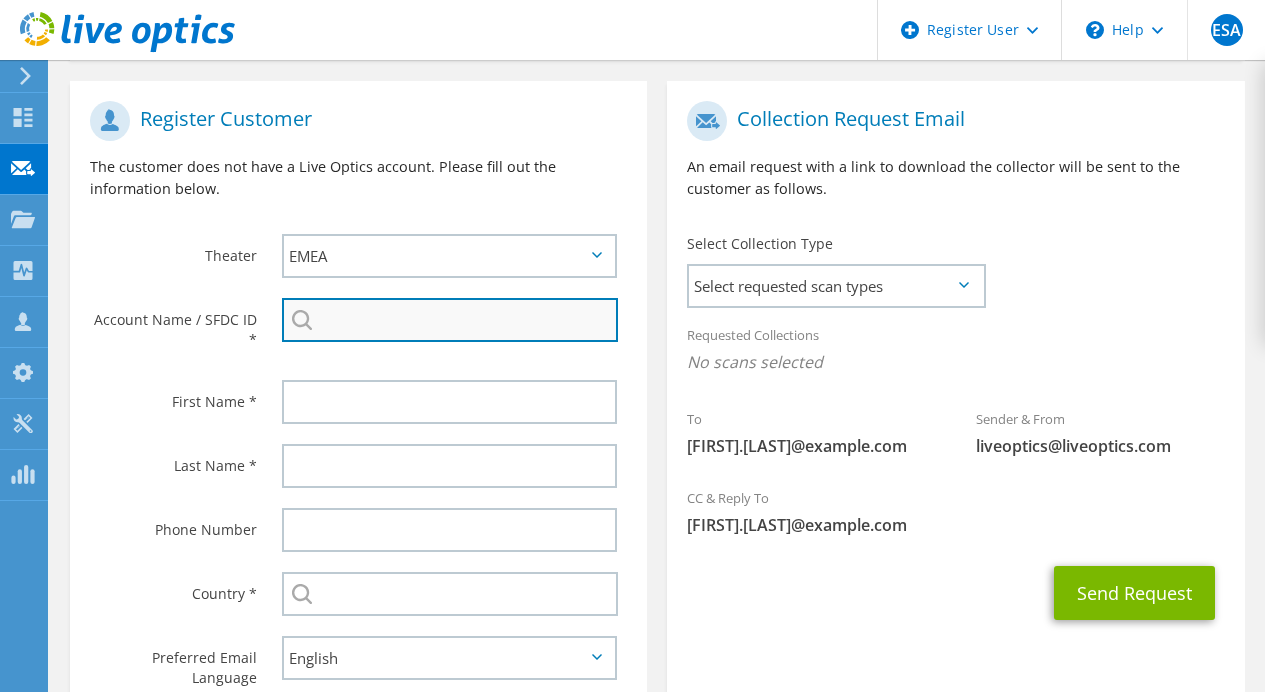 click at bounding box center [450, 320] 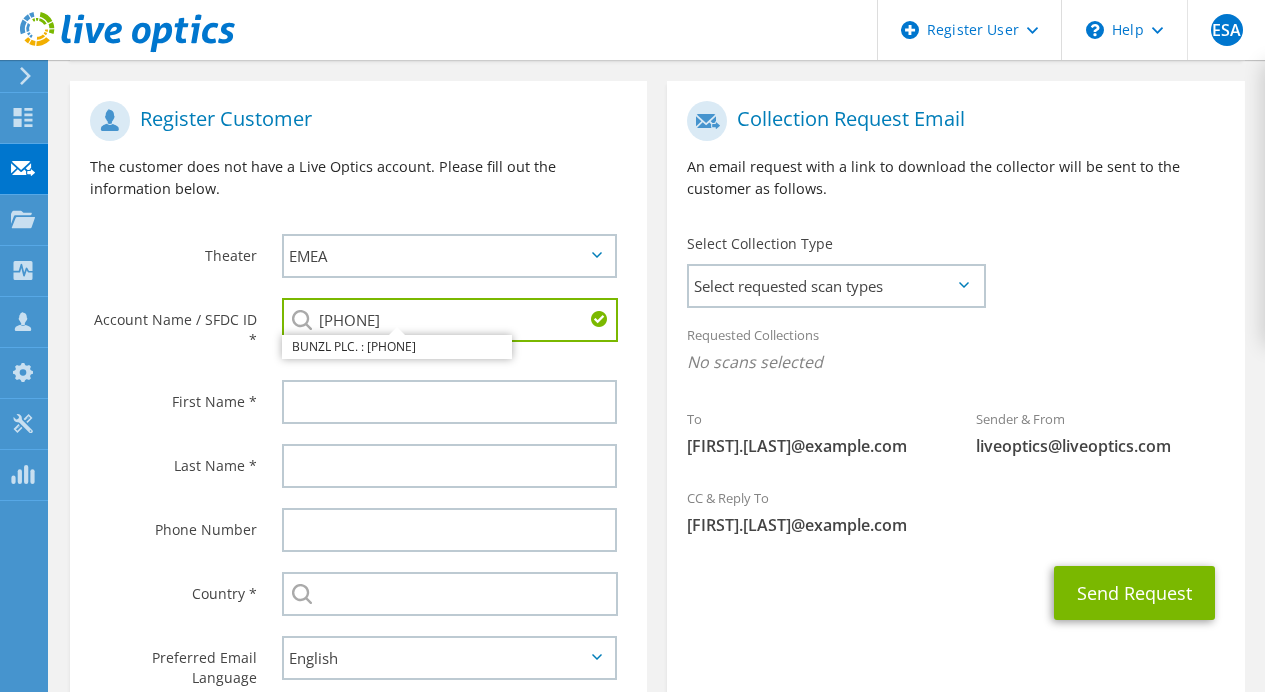 click on "Account Name / SFDC ID *" at bounding box center [166, 329] 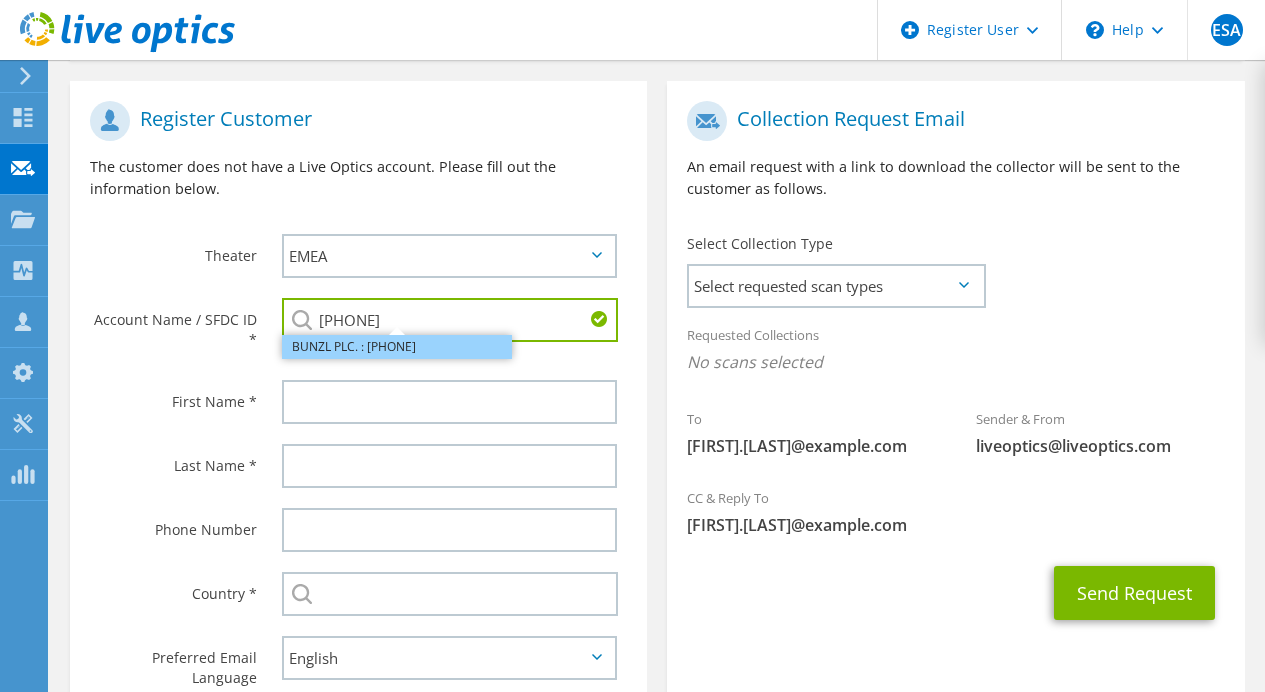 click on "BUNZL PLC. : [NUMBER]" at bounding box center [397, 347] 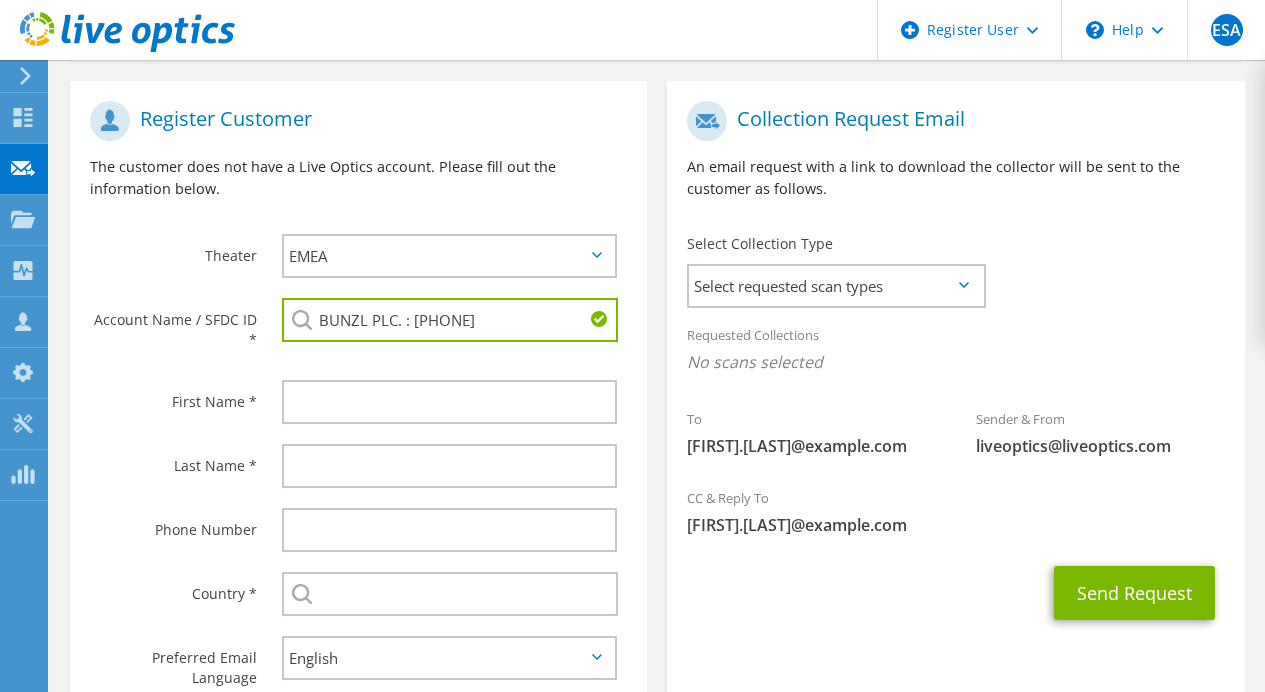 scroll, scrollTop: 500, scrollLeft: 0, axis: vertical 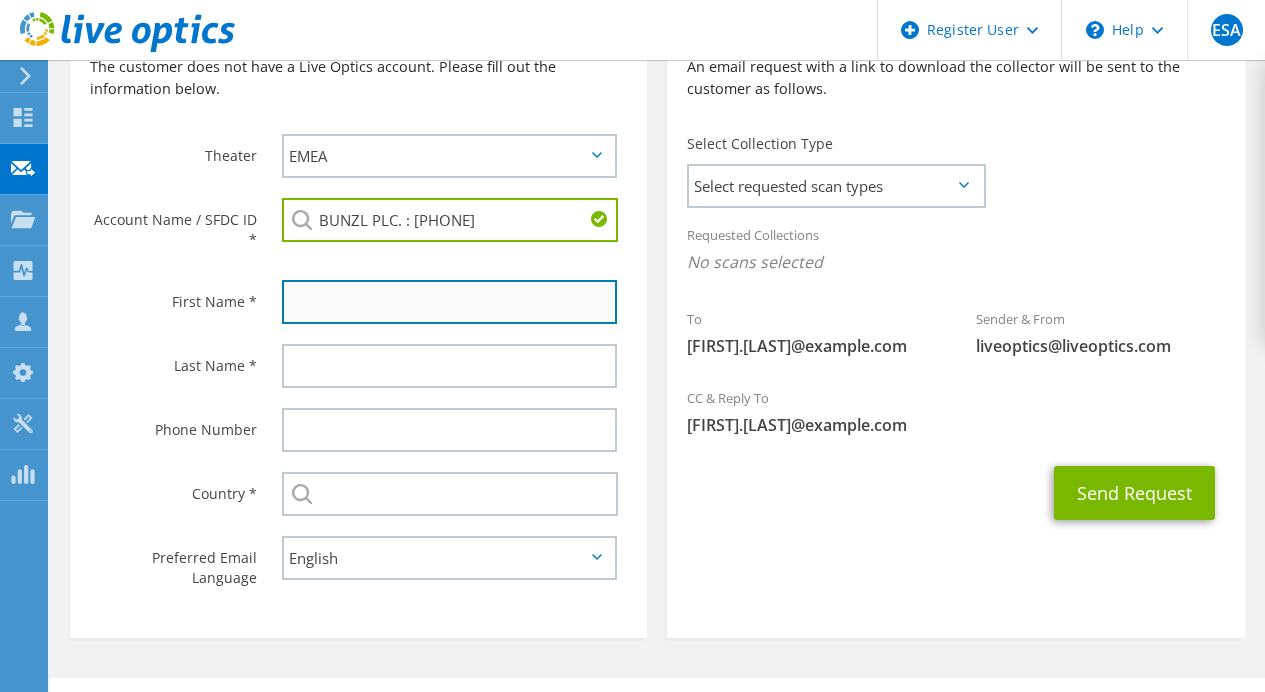 click at bounding box center [449, 302] 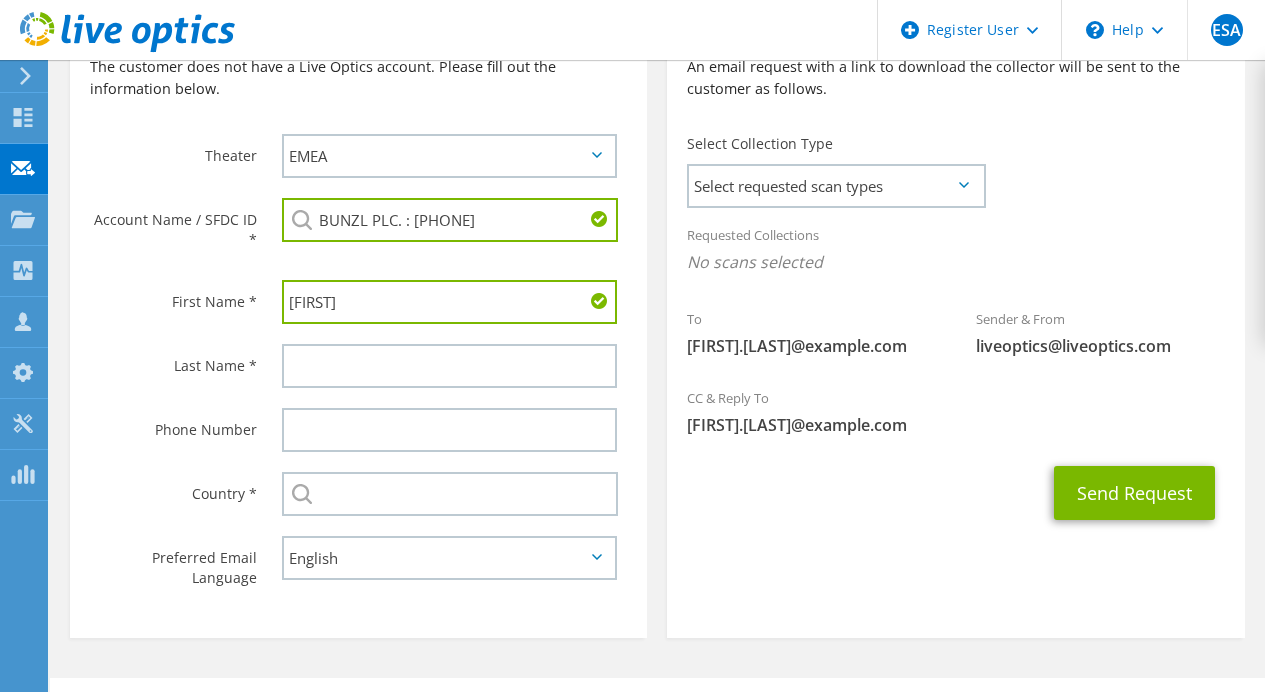 type on "Chris" 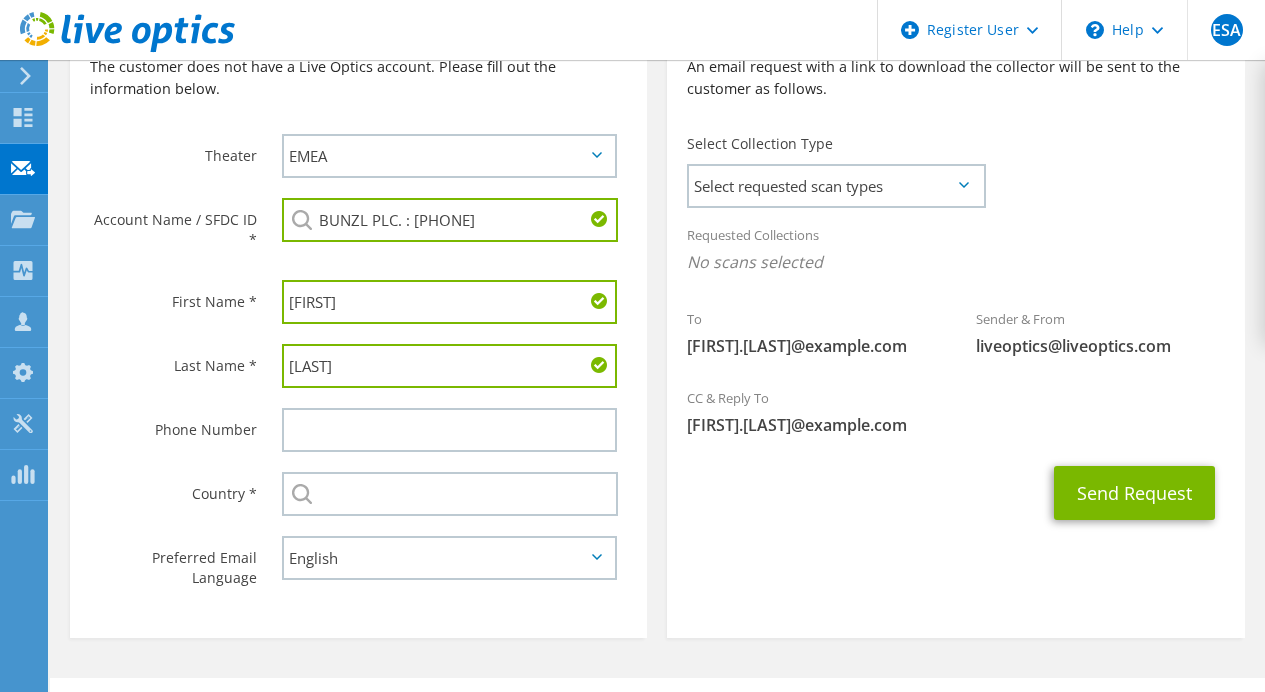 type on "Jones" 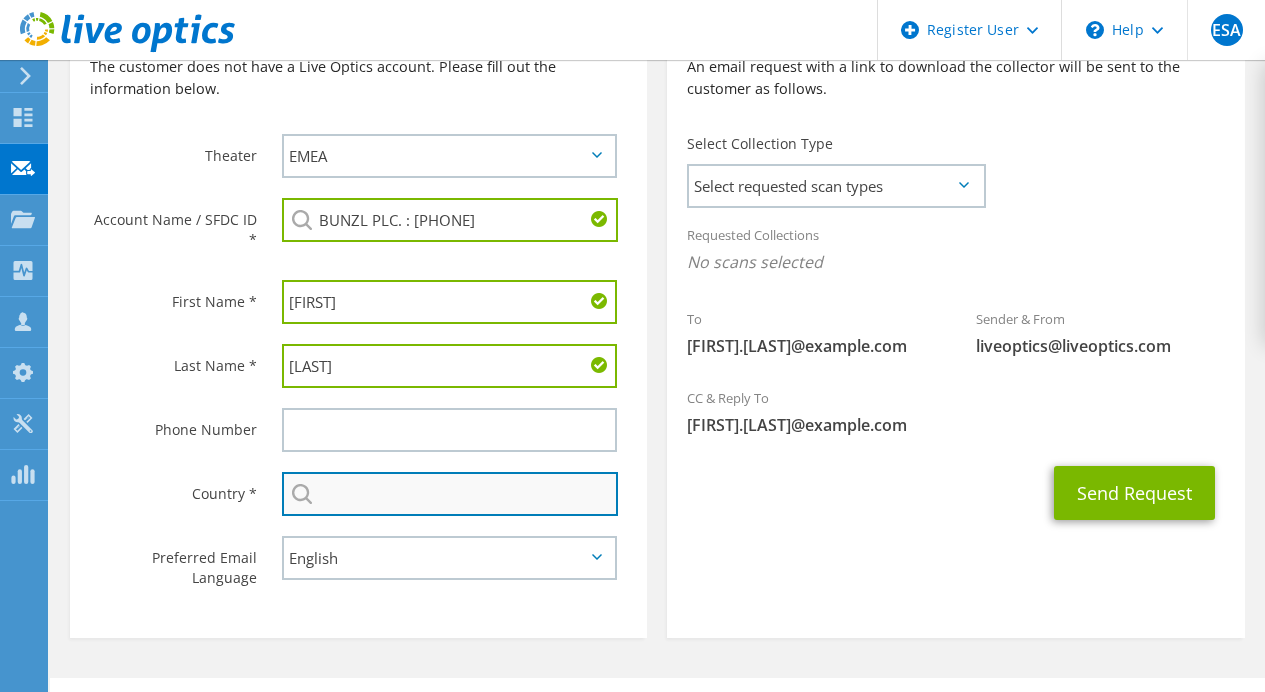 click at bounding box center (450, 494) 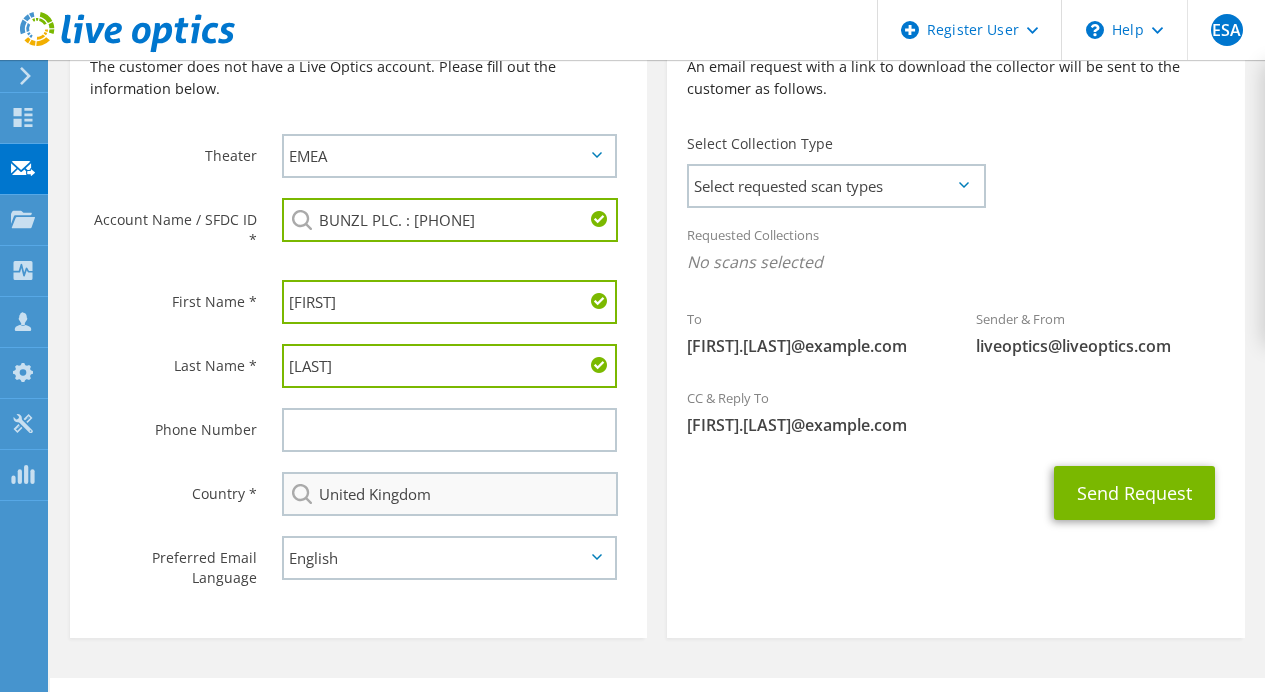 type on "[PHONE]" 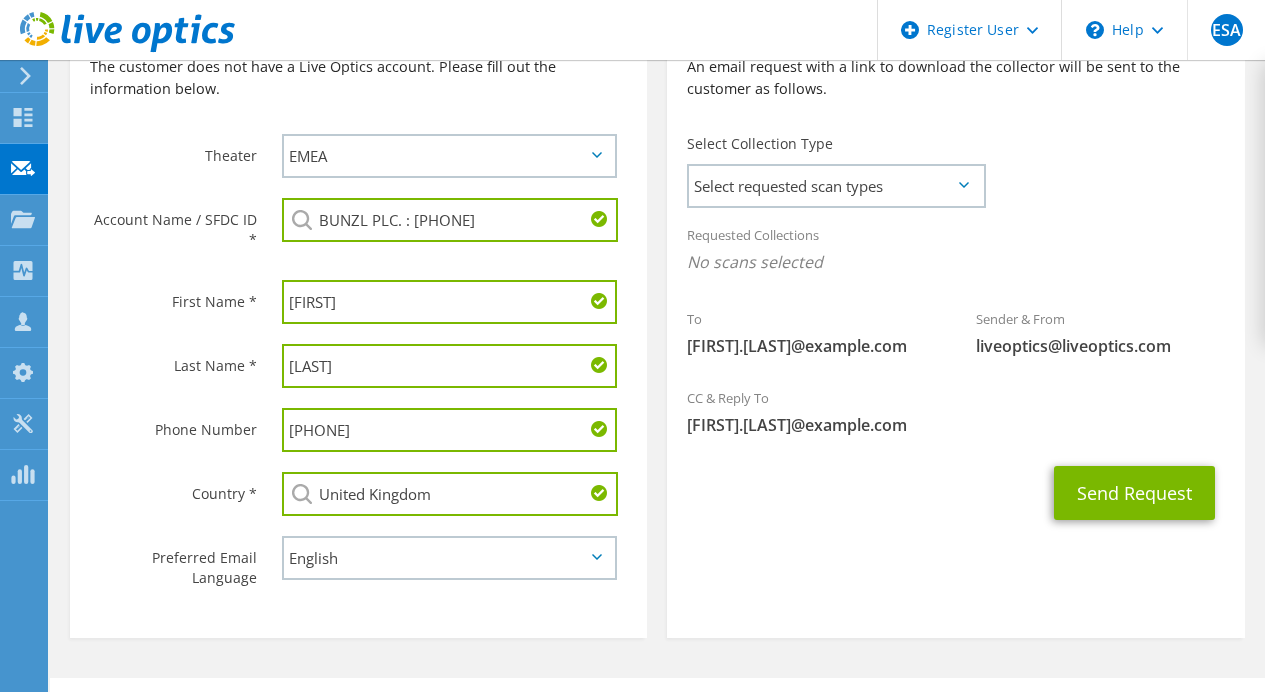 drag, startPoint x: 404, startPoint y: 429, endPoint x: 219, endPoint y: 429, distance: 185 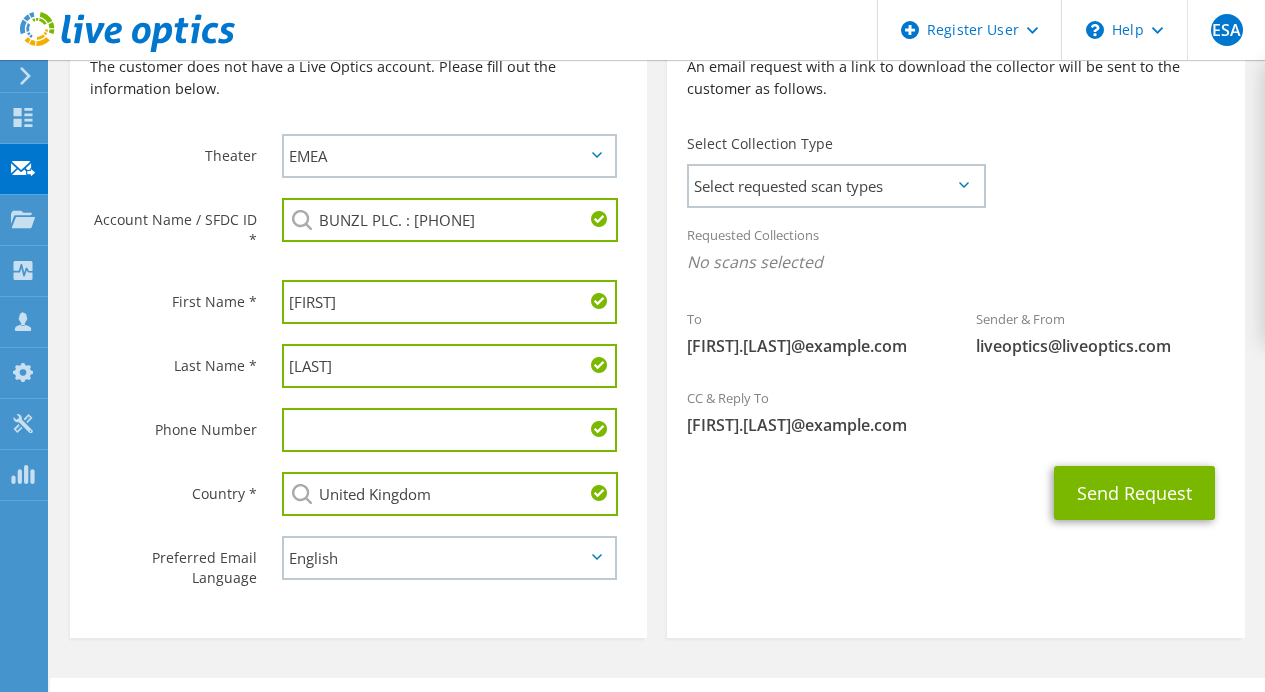 type 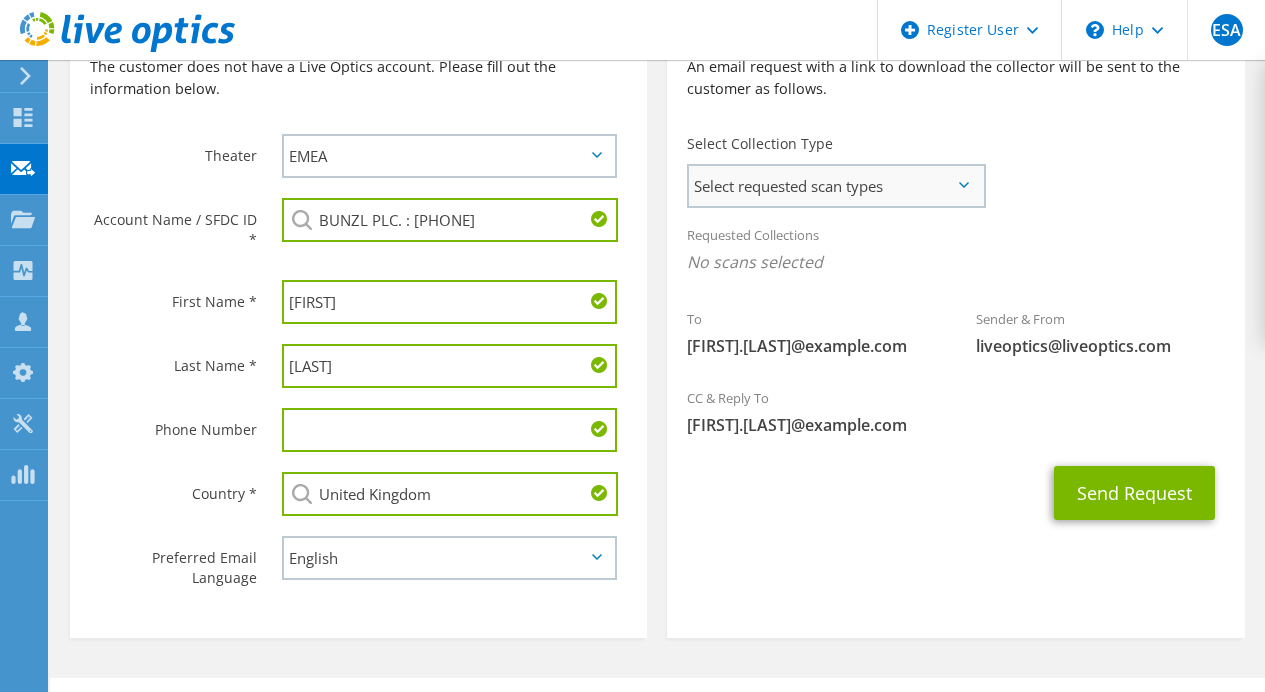 click on "Select requested scan types" at bounding box center (836, 186) 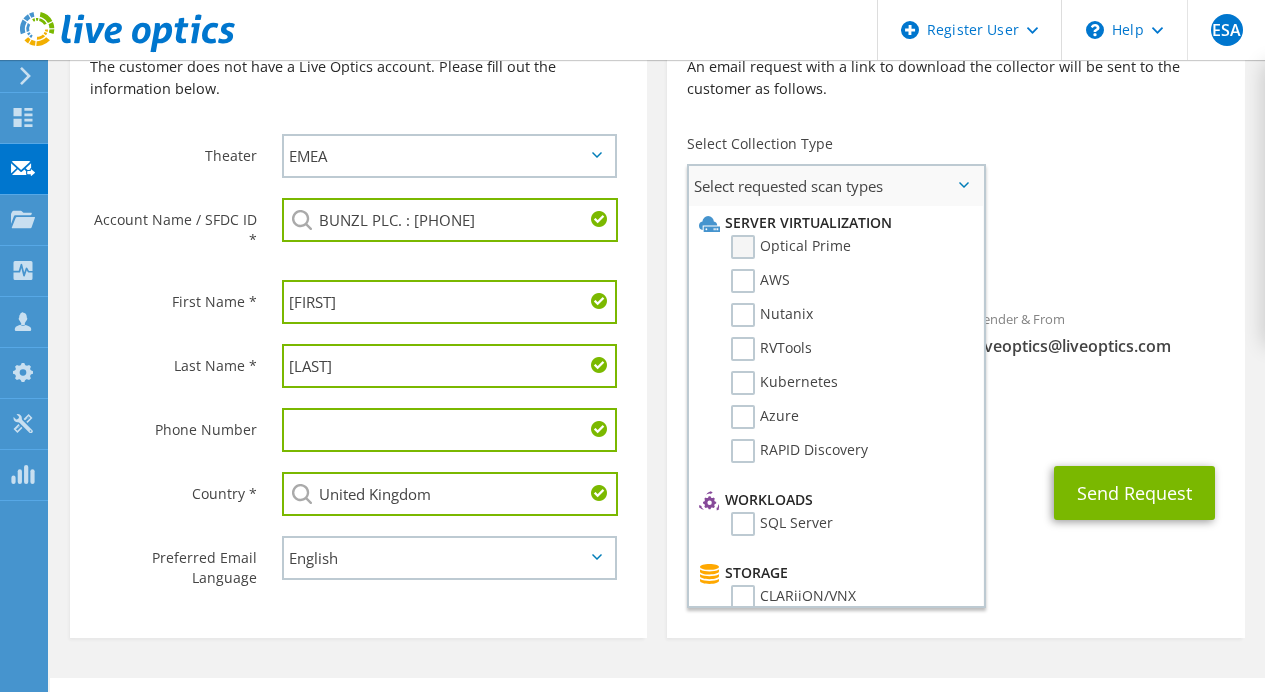 click on "Optical Prime" at bounding box center [791, 247] 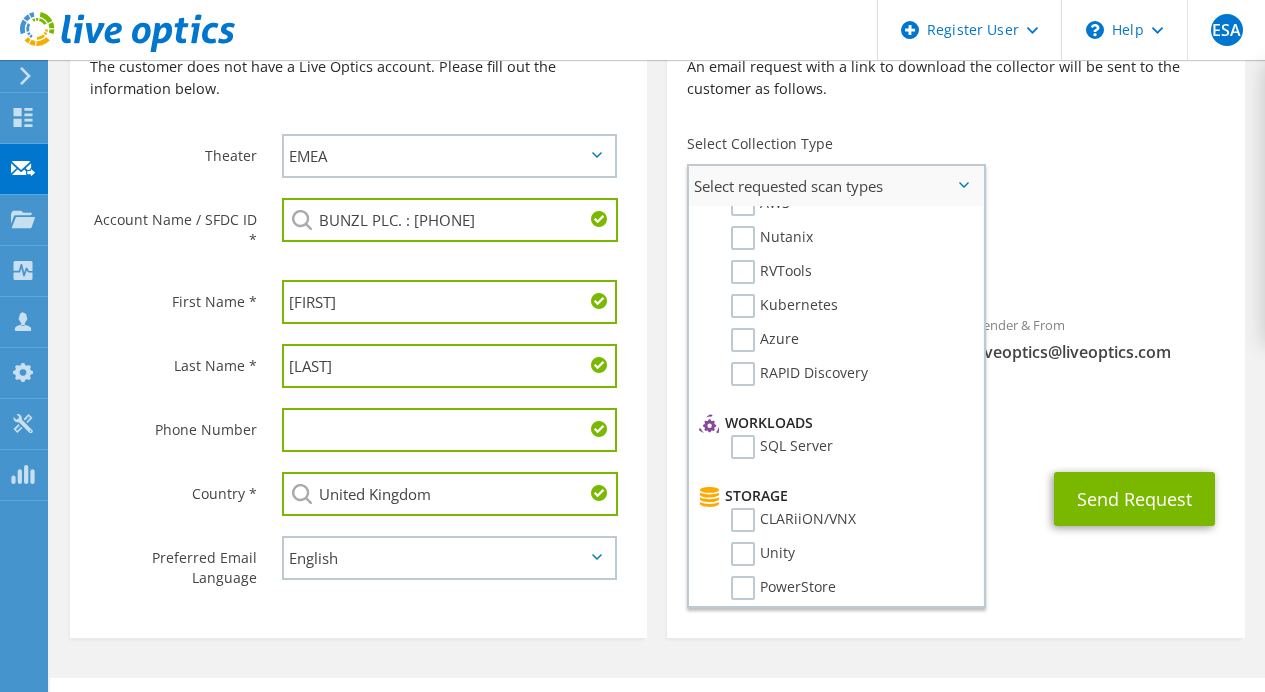 scroll, scrollTop: 100, scrollLeft: 0, axis: vertical 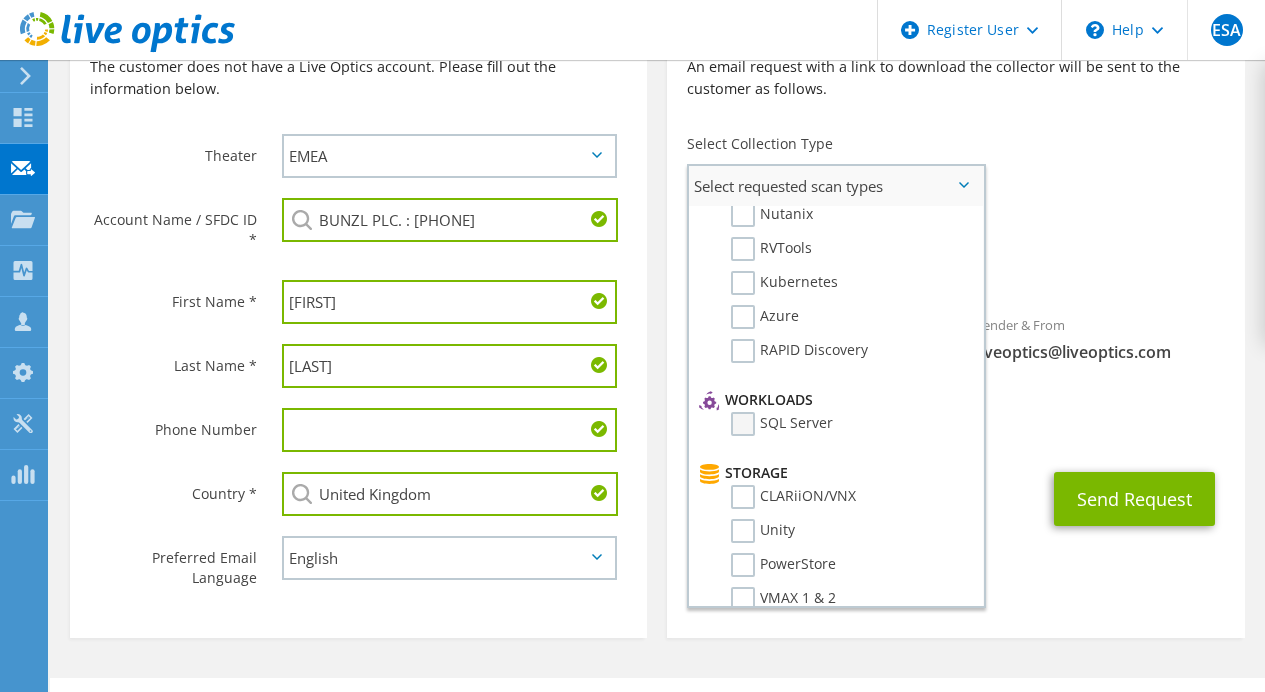 drag, startPoint x: 746, startPoint y: 432, endPoint x: 757, endPoint y: 428, distance: 11.7046995 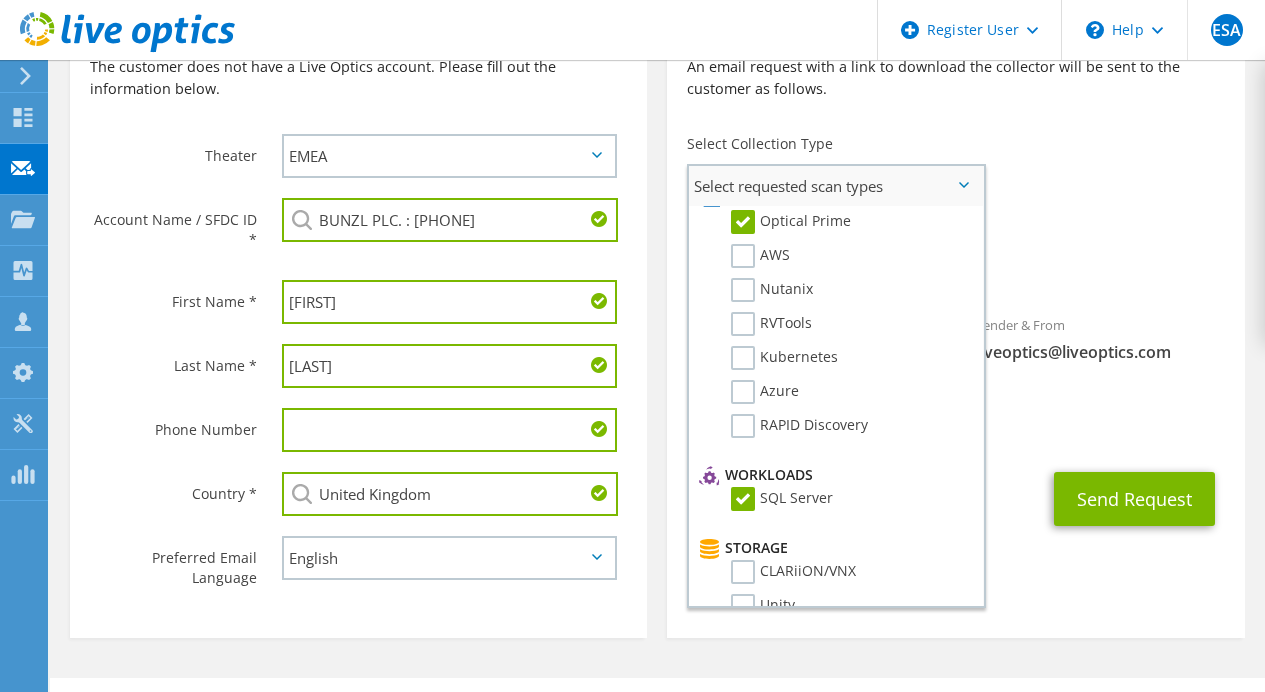 scroll, scrollTop: 0, scrollLeft: 0, axis: both 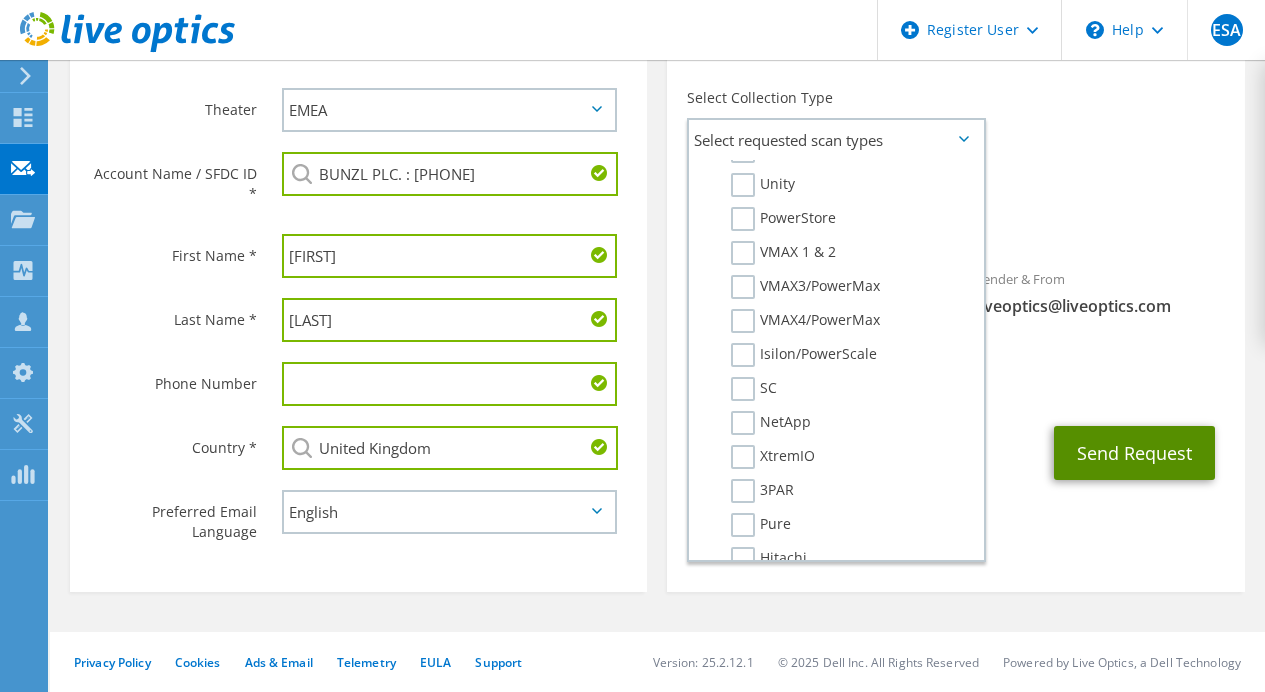 click on "Send Request" at bounding box center [1134, 453] 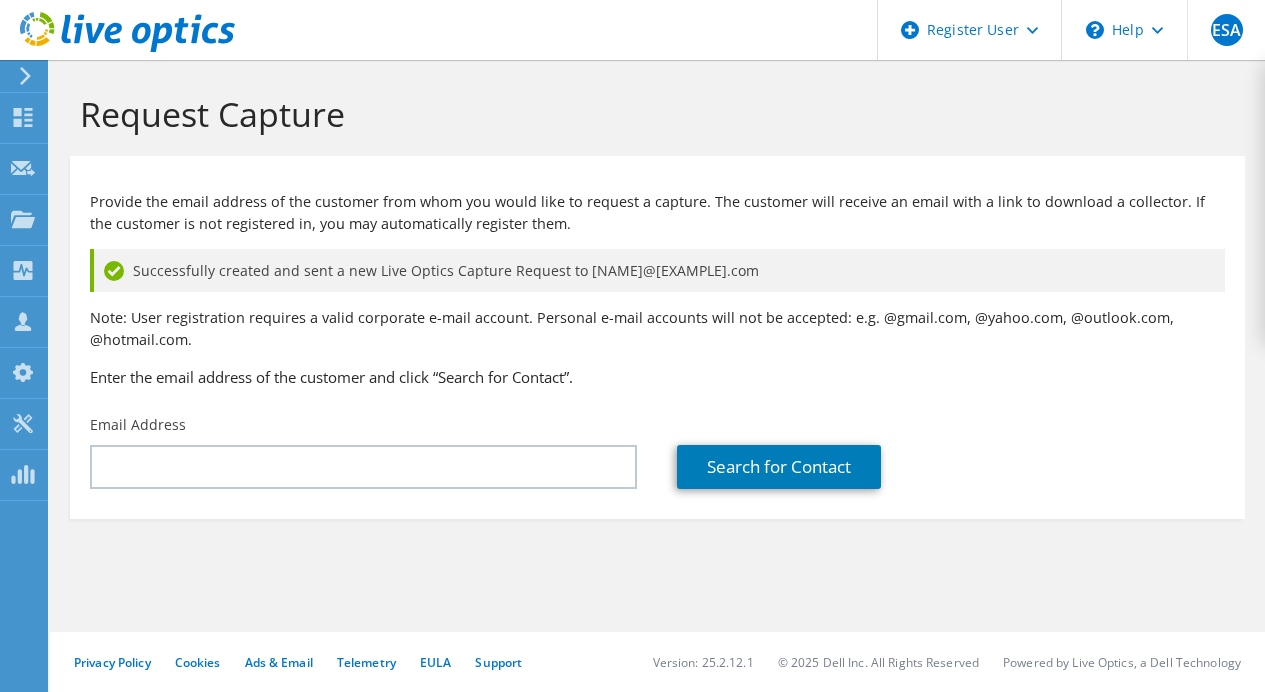 scroll, scrollTop: 0, scrollLeft: 0, axis: both 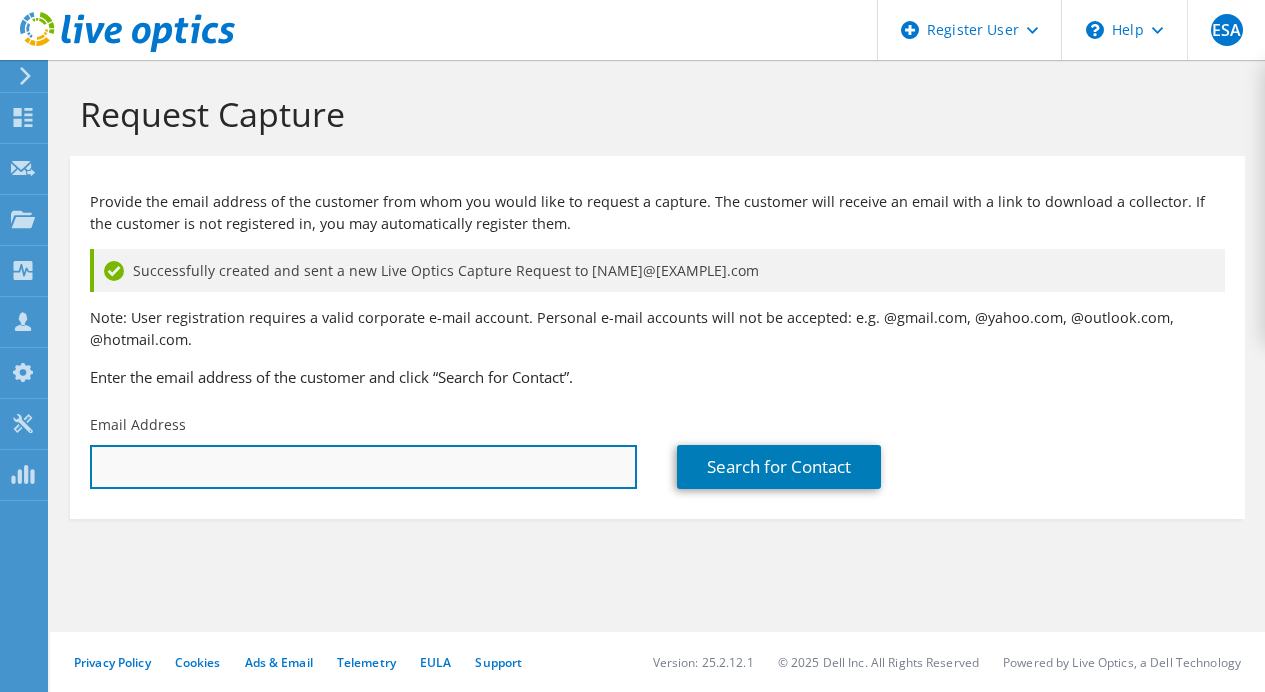 click at bounding box center [363, 467] 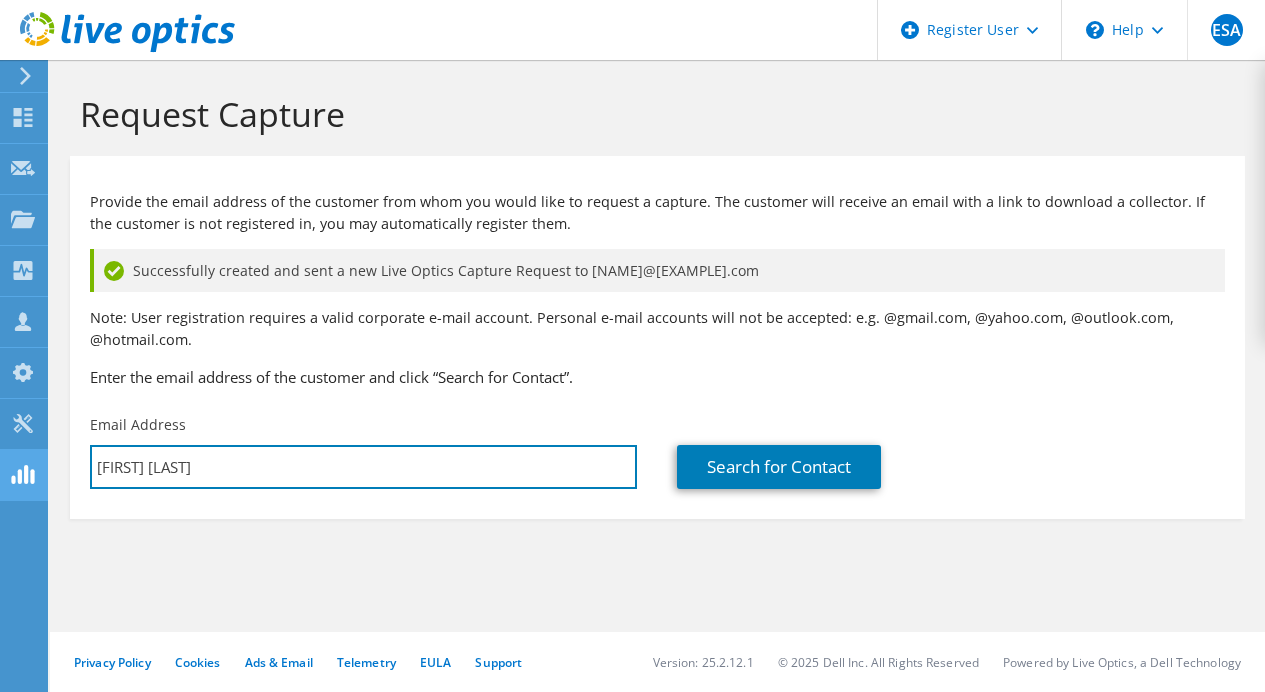 drag, startPoint x: 323, startPoint y: 447, endPoint x: 9, endPoint y: 464, distance: 314.45987 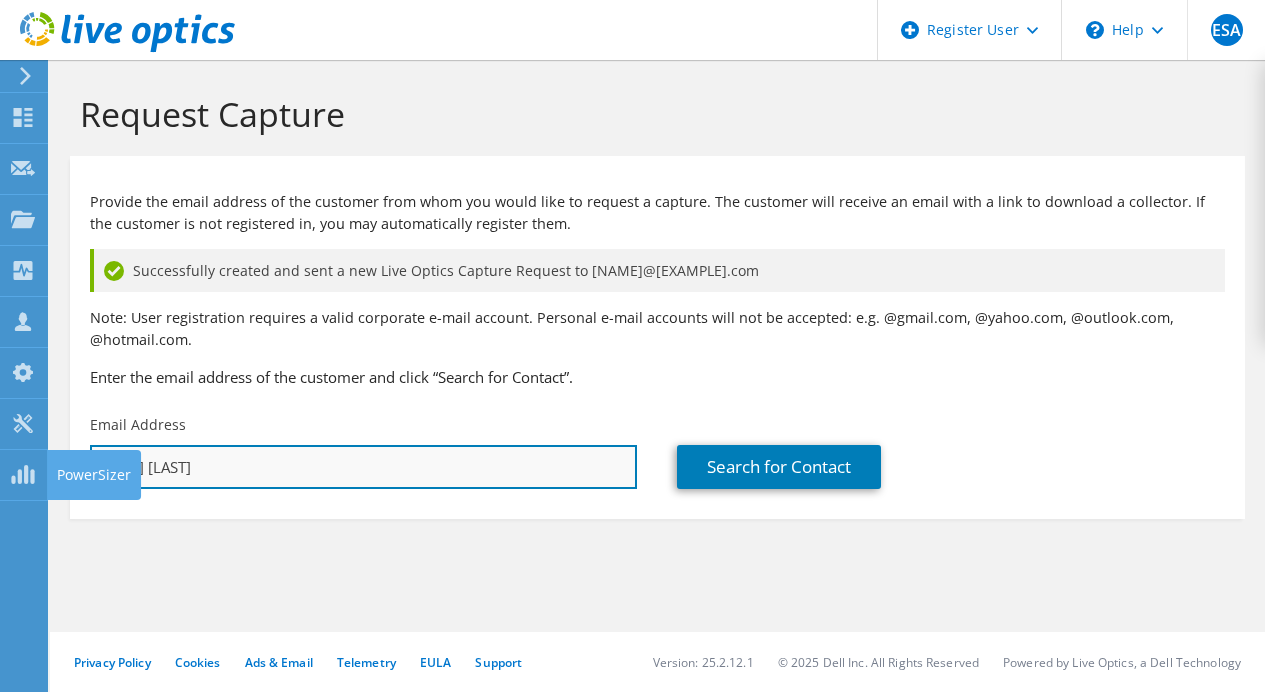 paste on "[NAME]@[EXAMPLE].com" 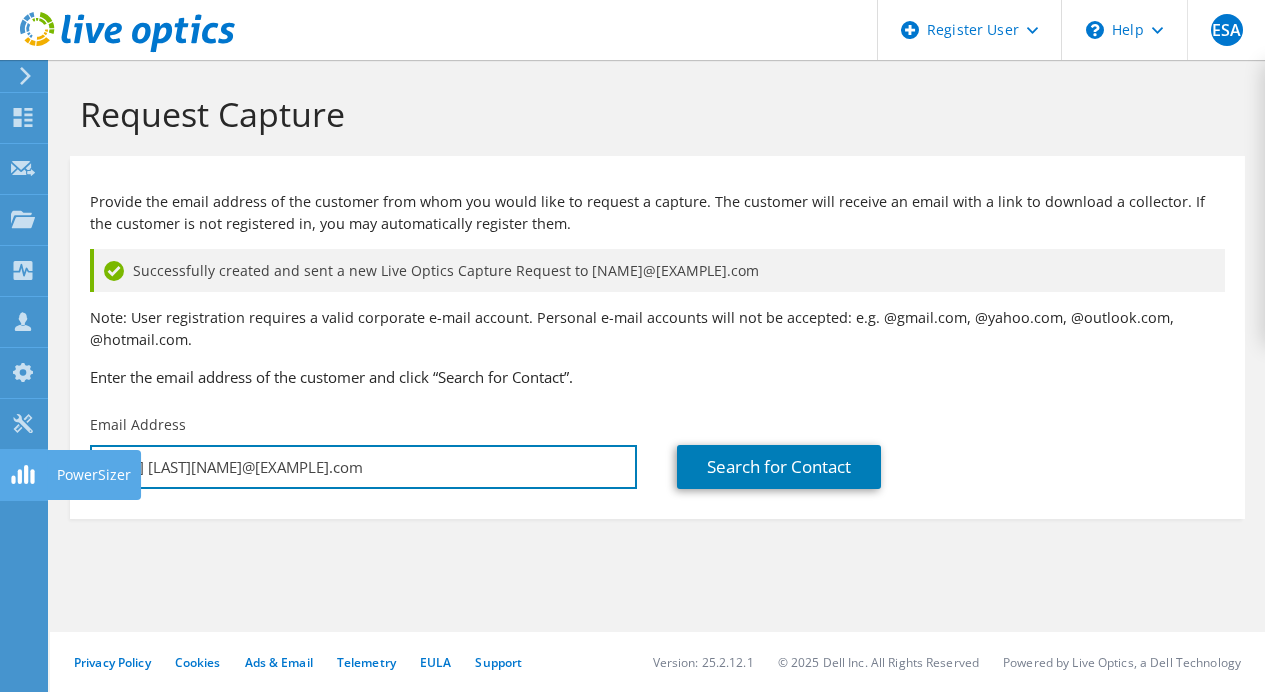 drag, startPoint x: 499, startPoint y: 463, endPoint x: 0, endPoint y: 456, distance: 499.0491 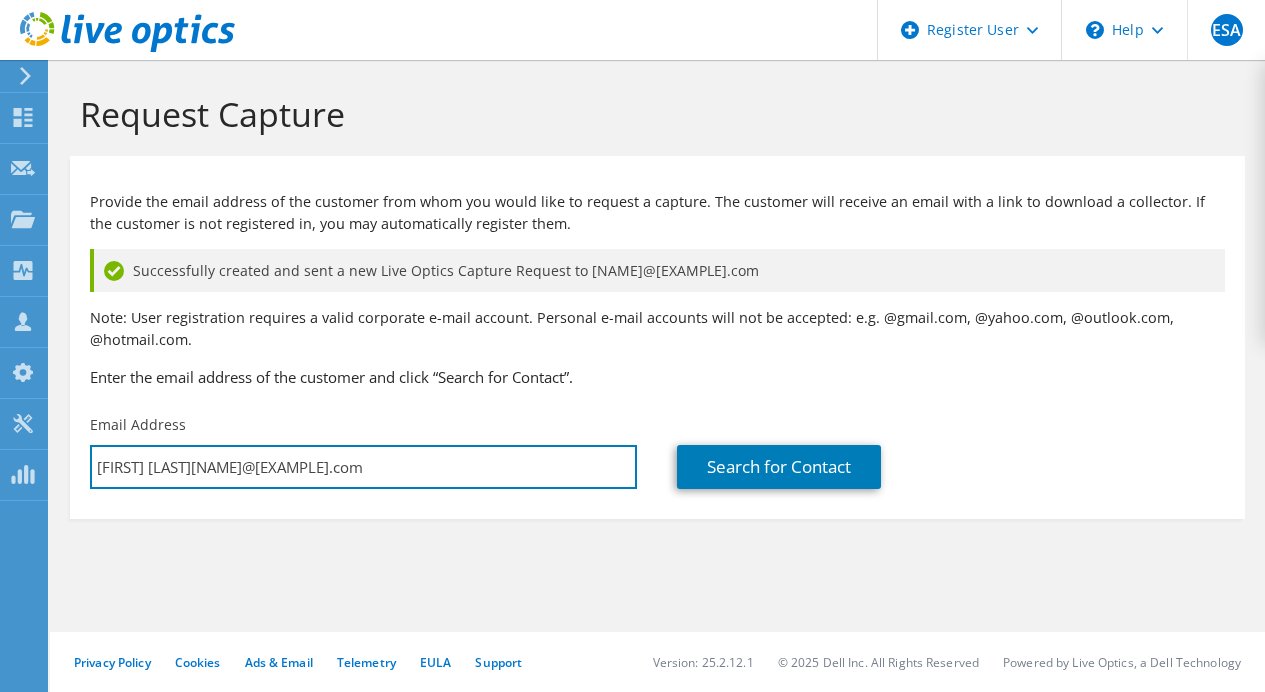 drag, startPoint x: 392, startPoint y: 462, endPoint x: 77, endPoint y: 469, distance: 315.07776 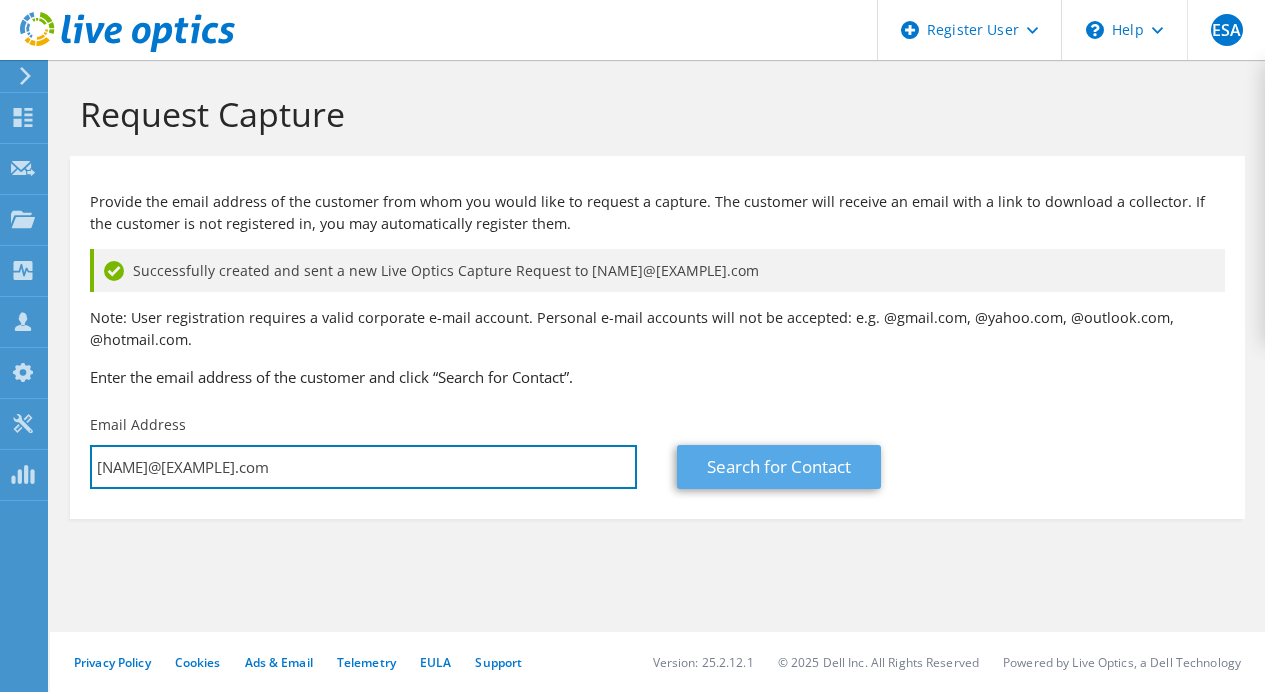 type on "[NAME]@[EXAMPLE].com" 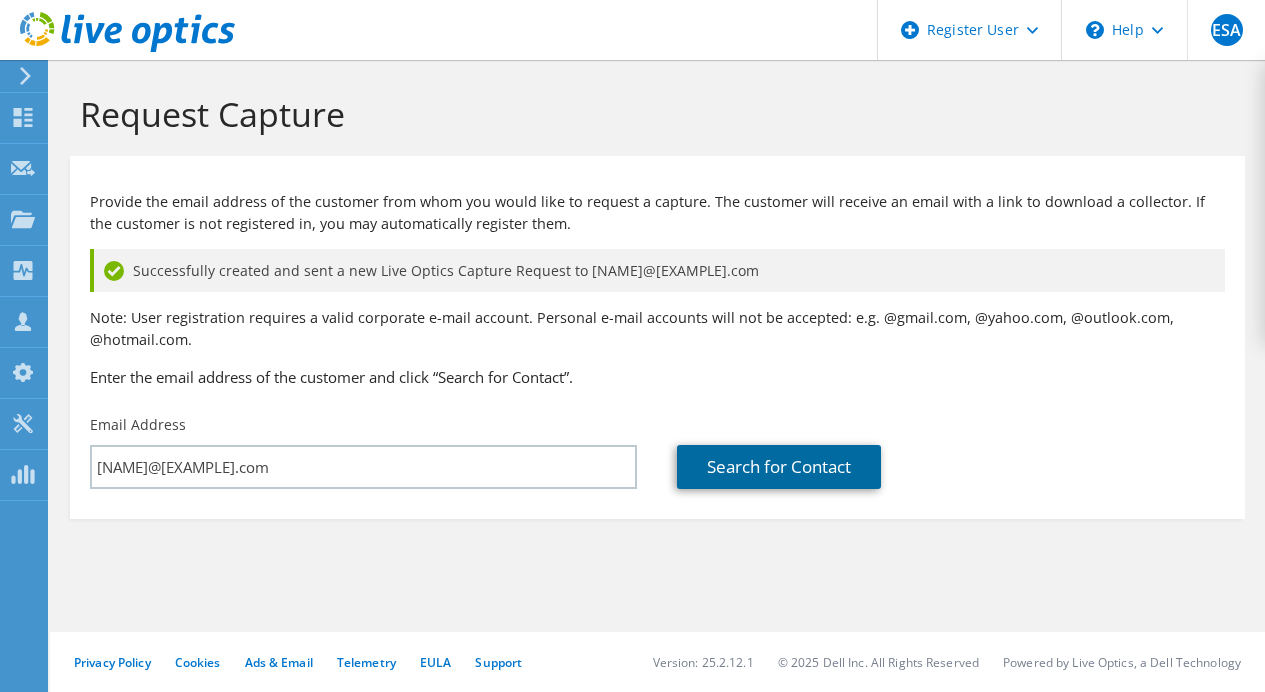 click on "Search for Contact" at bounding box center (779, 467) 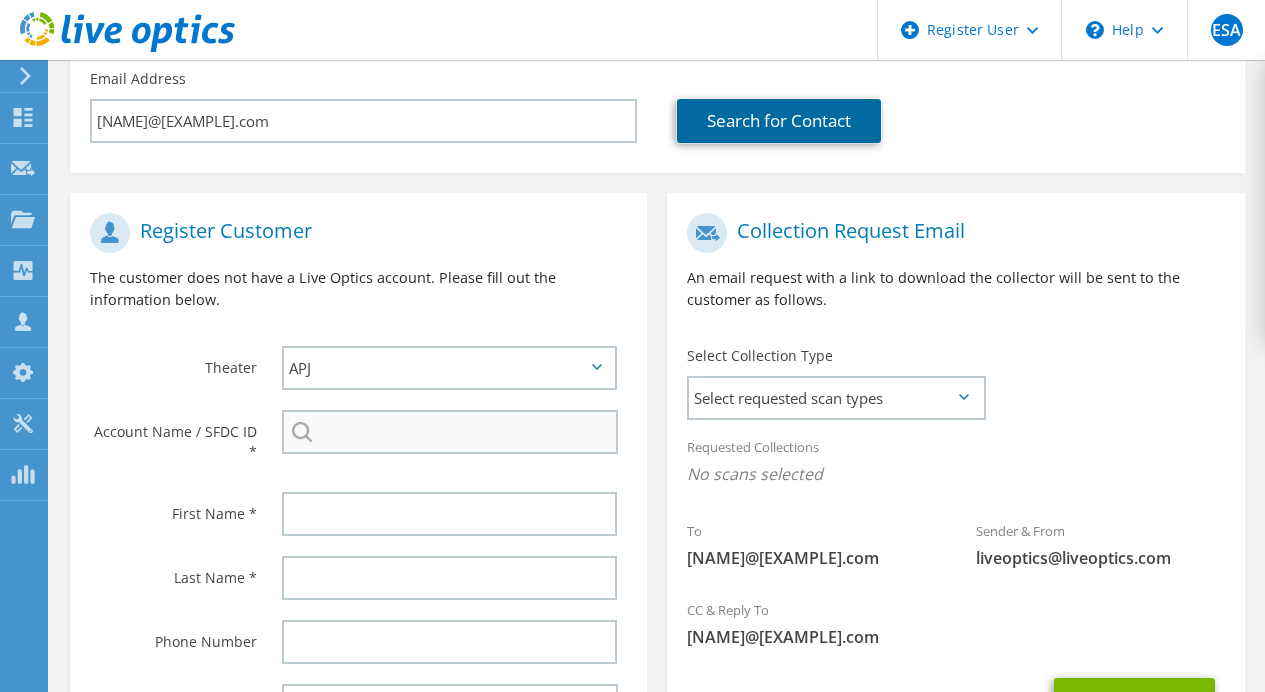 scroll, scrollTop: 386, scrollLeft: 0, axis: vertical 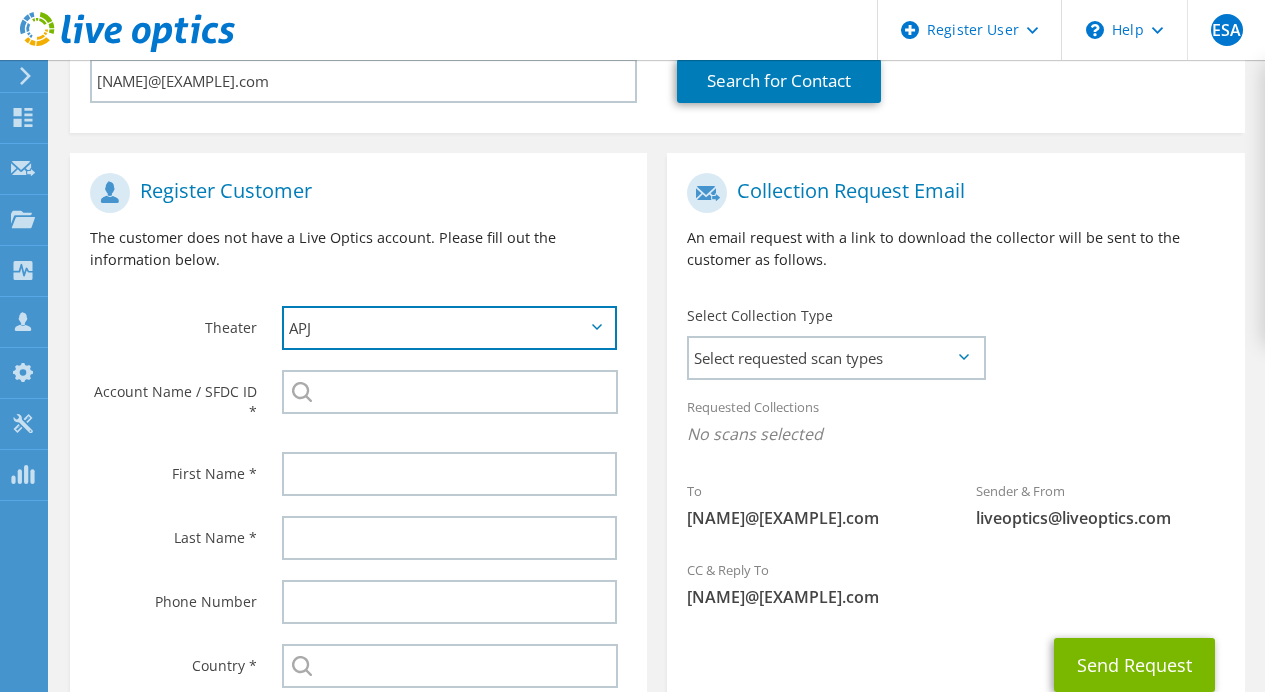 click on "APJ
EMEA
NA/LATAM" at bounding box center [449, 328] 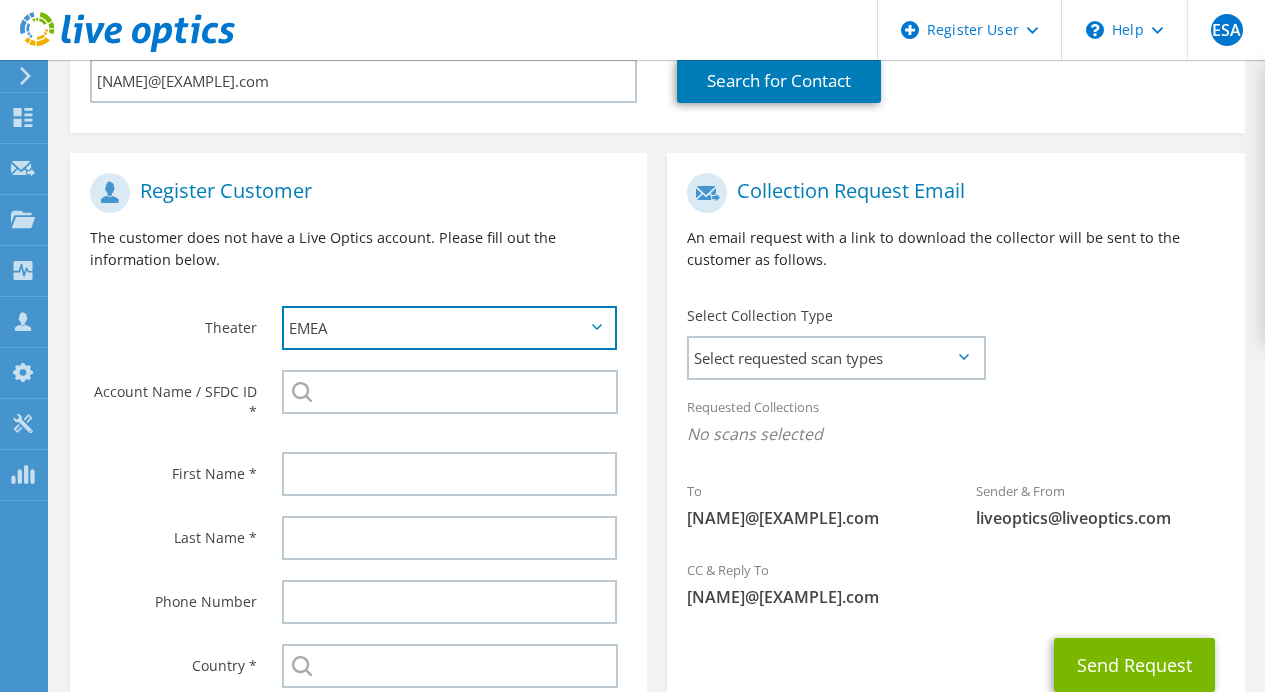click on "APJ
EMEA
NA/LATAM" at bounding box center [449, 328] 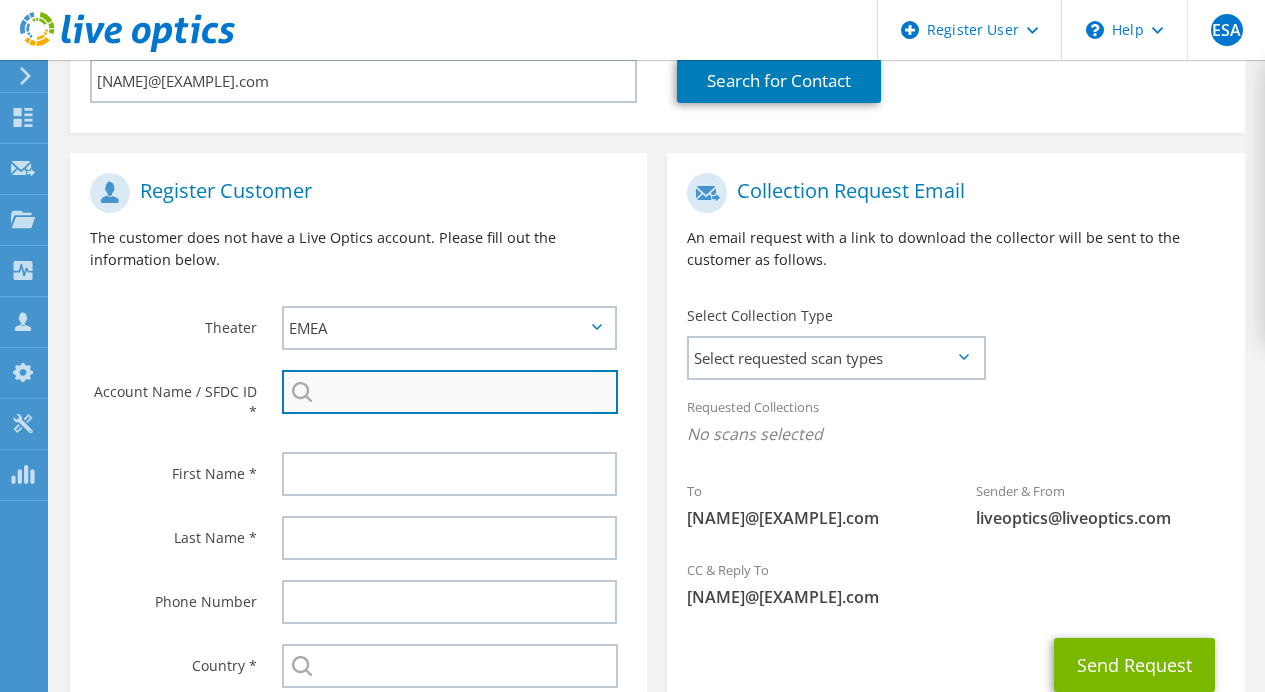 click at bounding box center (450, 392) 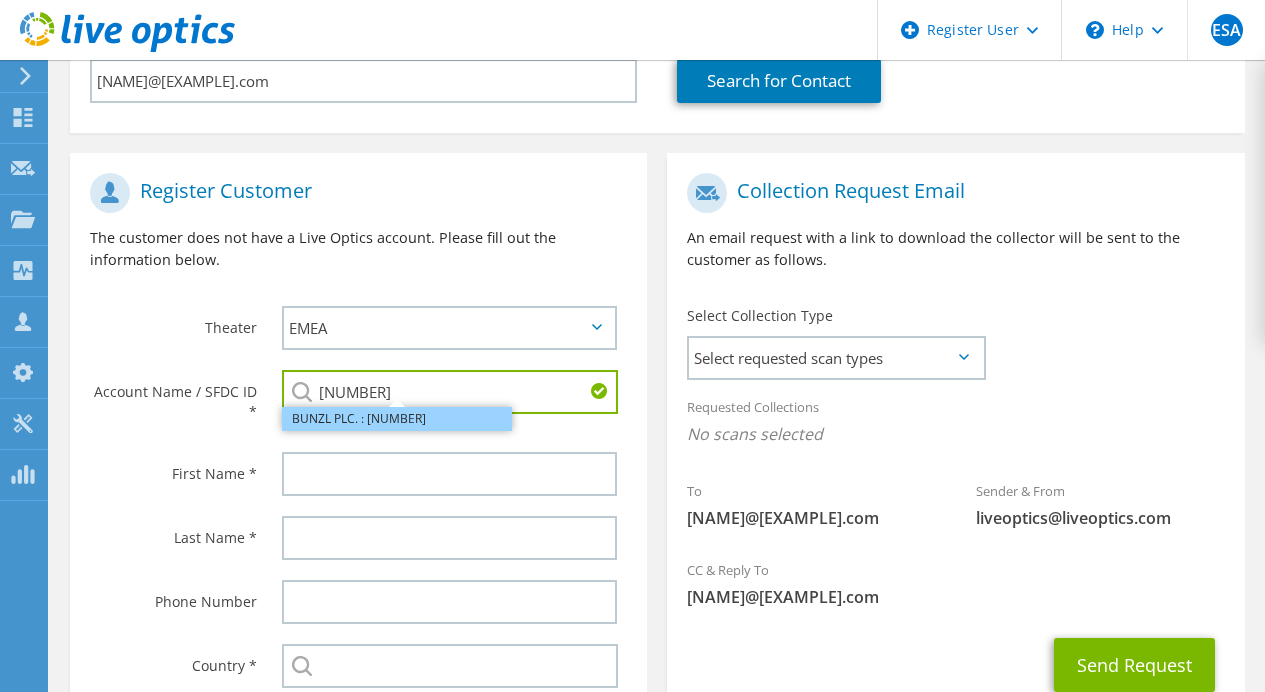 click on "BUNZL PLC. : [NUMBER]" at bounding box center (397, 419) 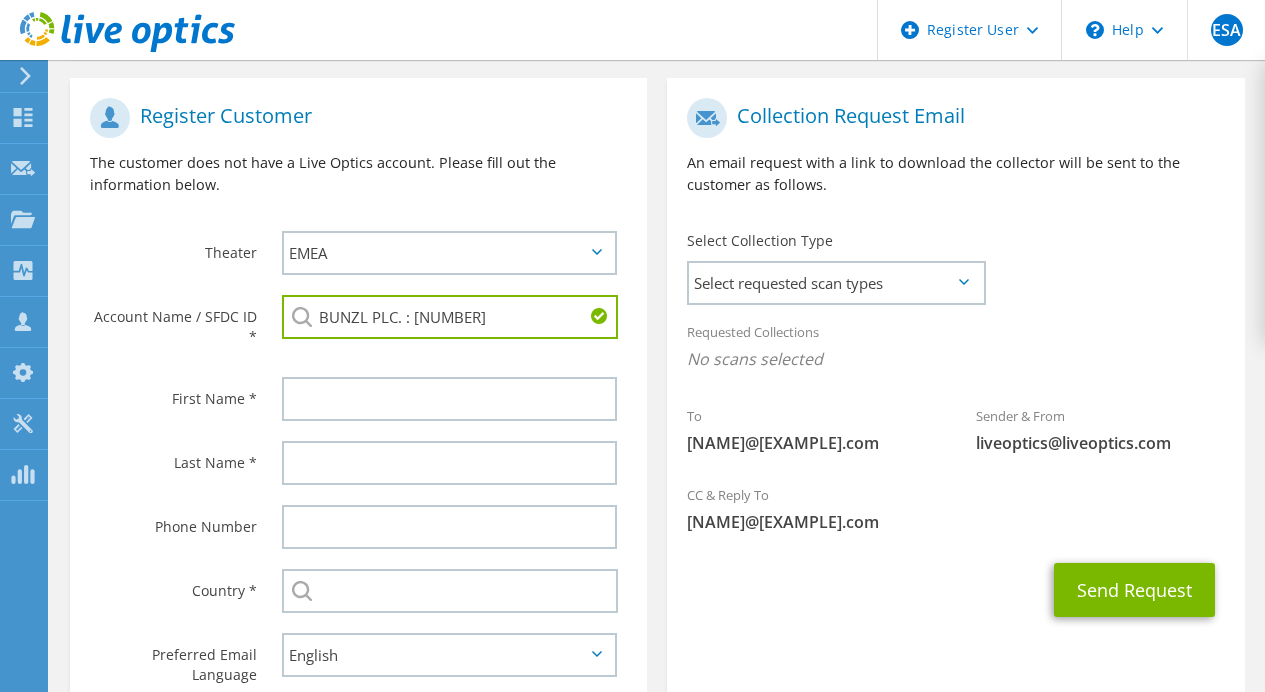 scroll, scrollTop: 486, scrollLeft: 0, axis: vertical 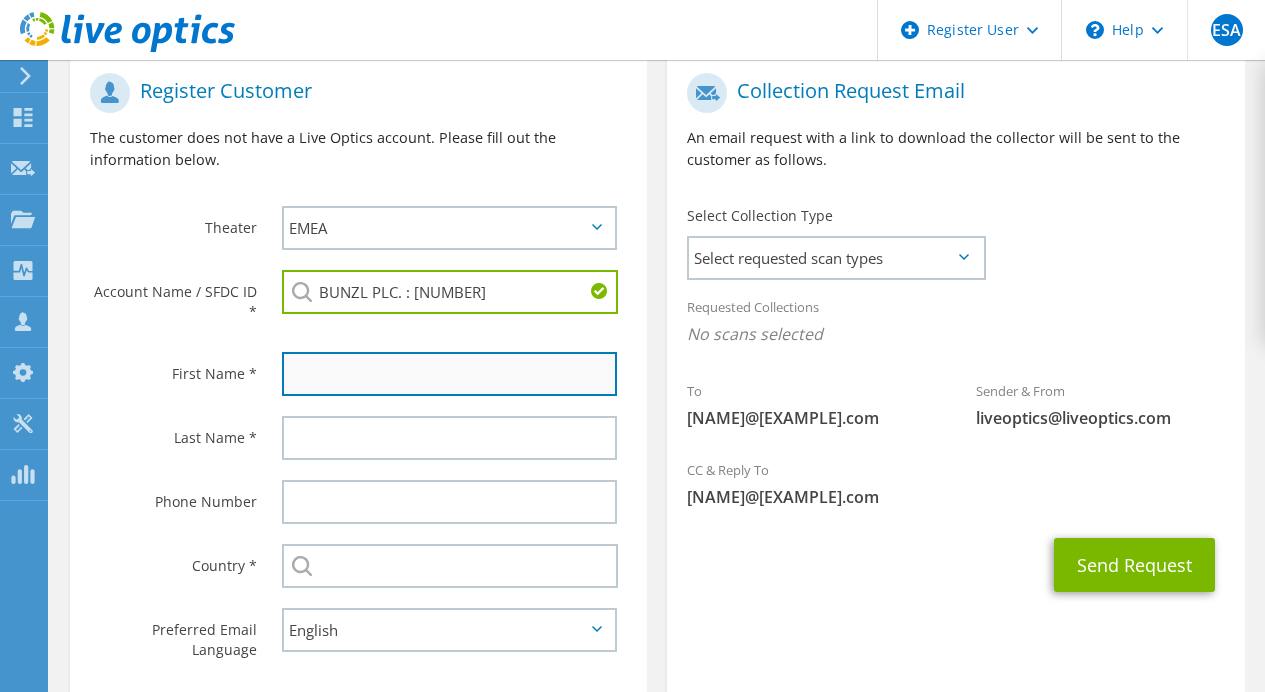 click at bounding box center (449, 374) 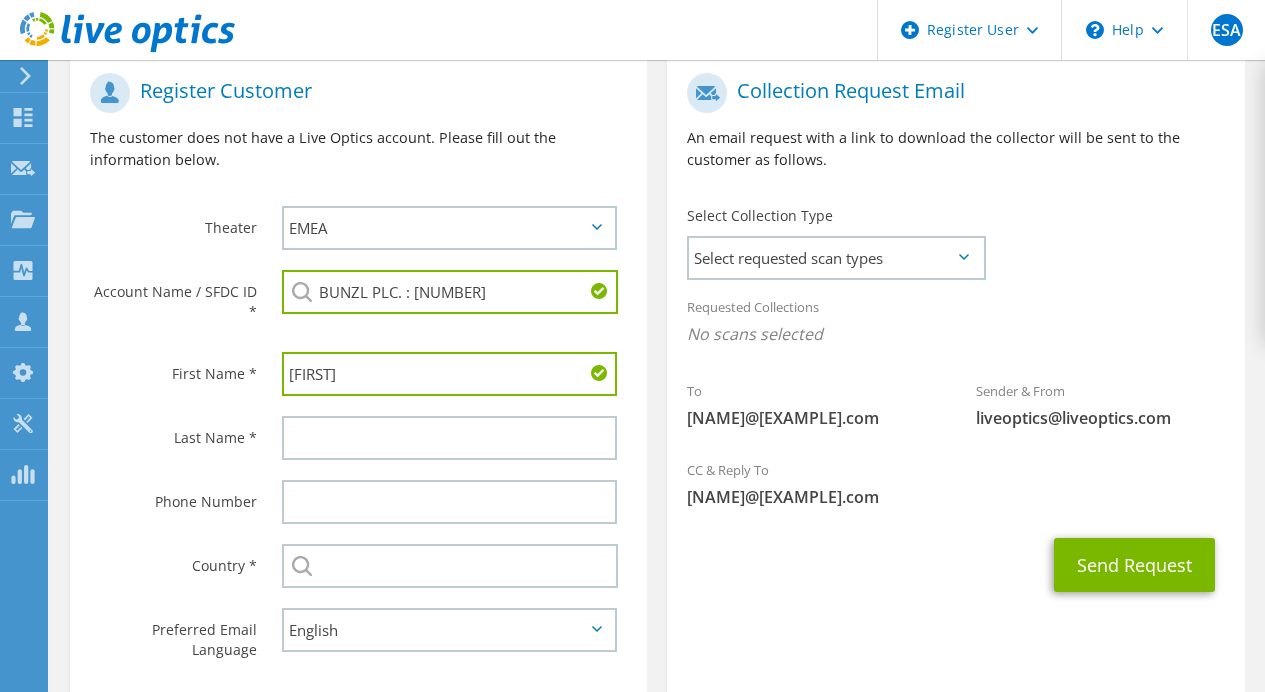 type on "[FIRST]" 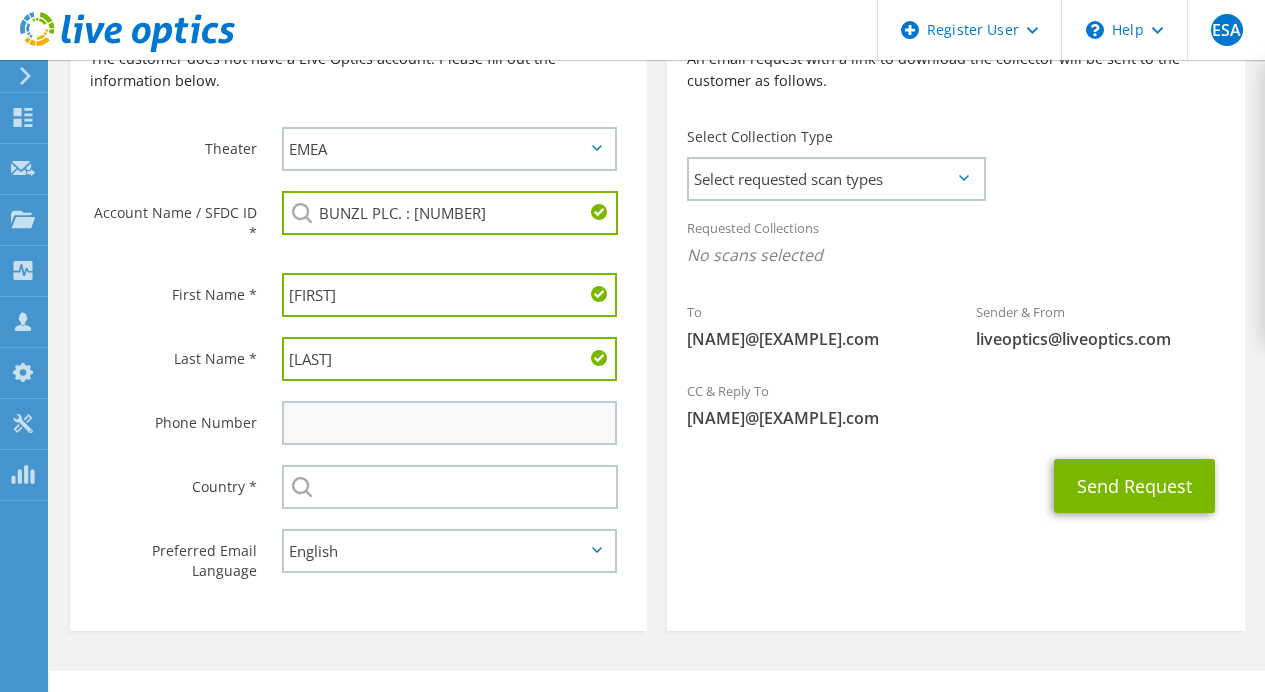 scroll, scrollTop: 586, scrollLeft: 0, axis: vertical 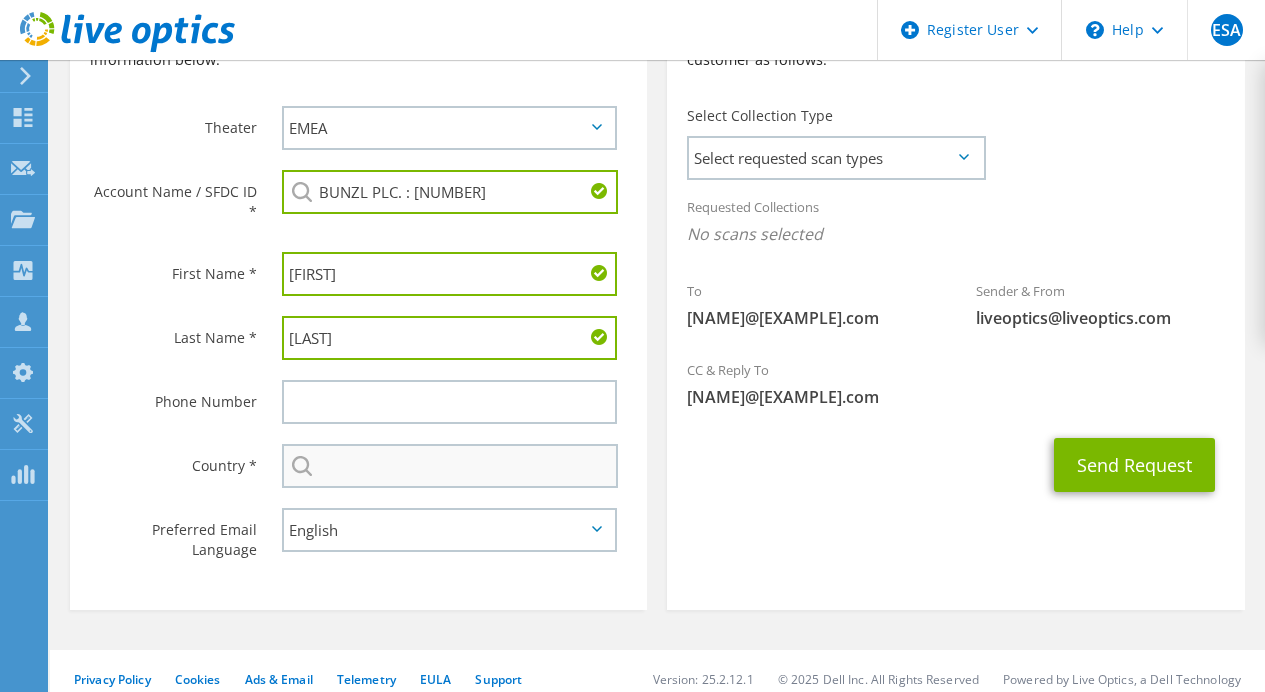 type on "[LAST]" 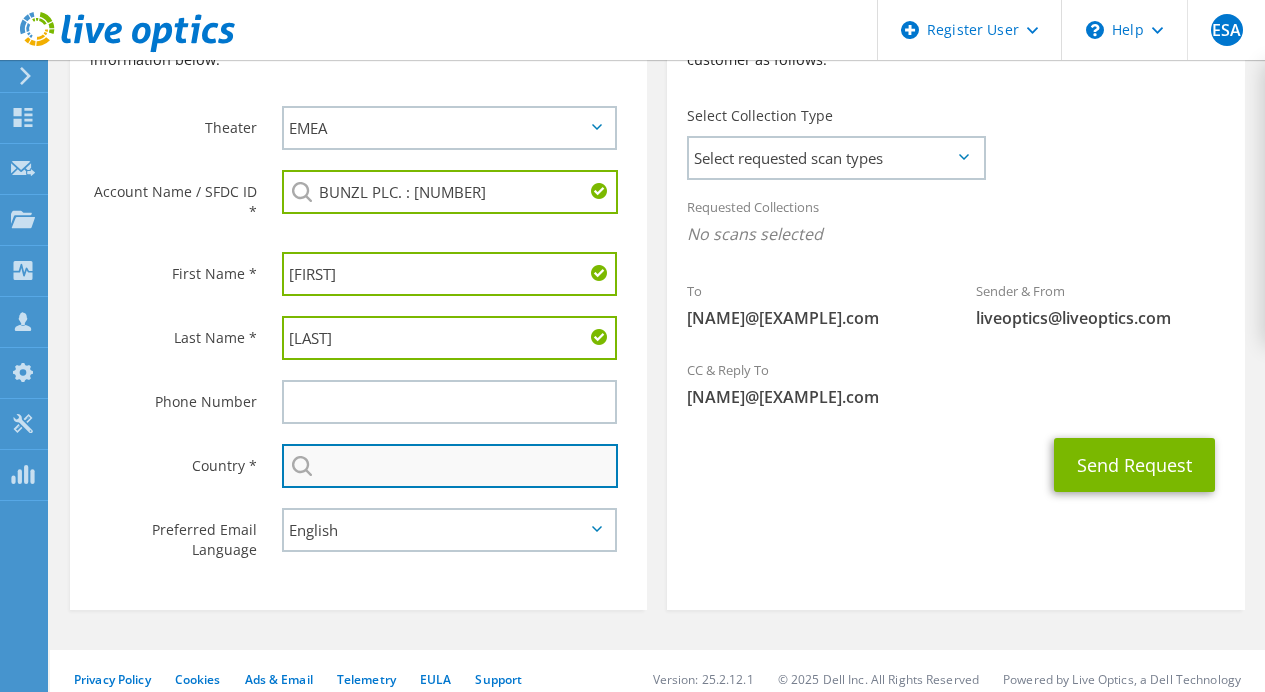 click at bounding box center (450, 466) 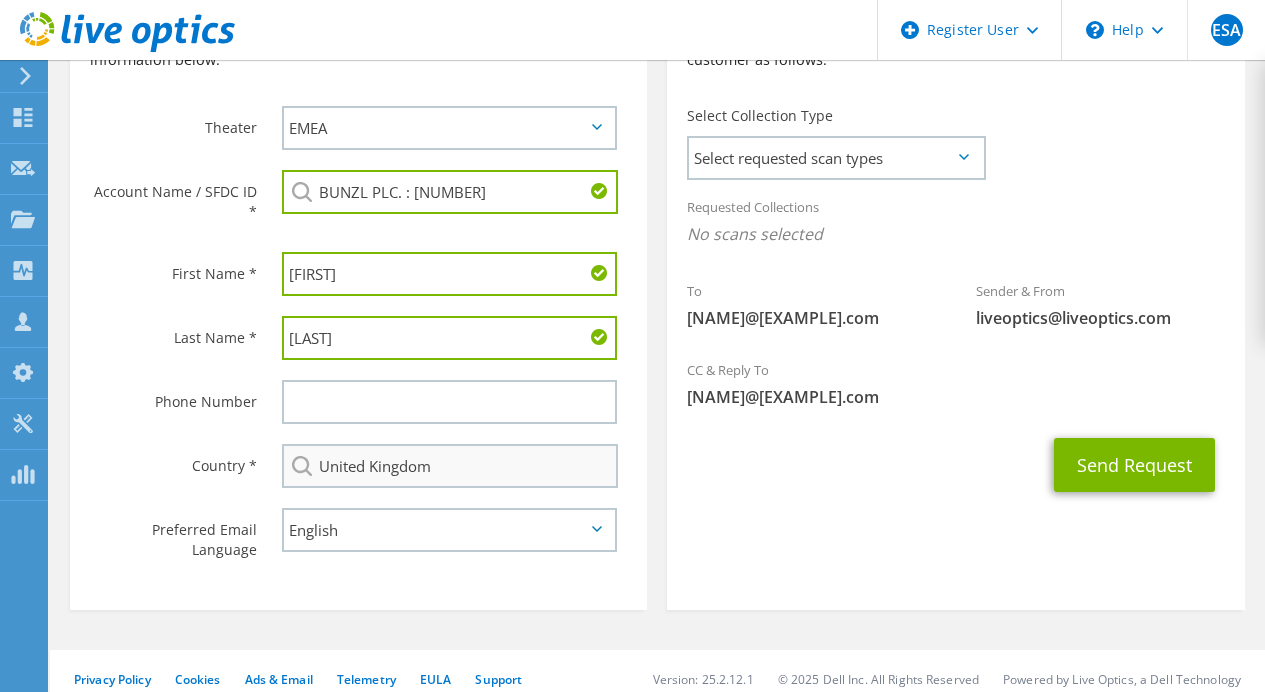 type on "[PHONE]" 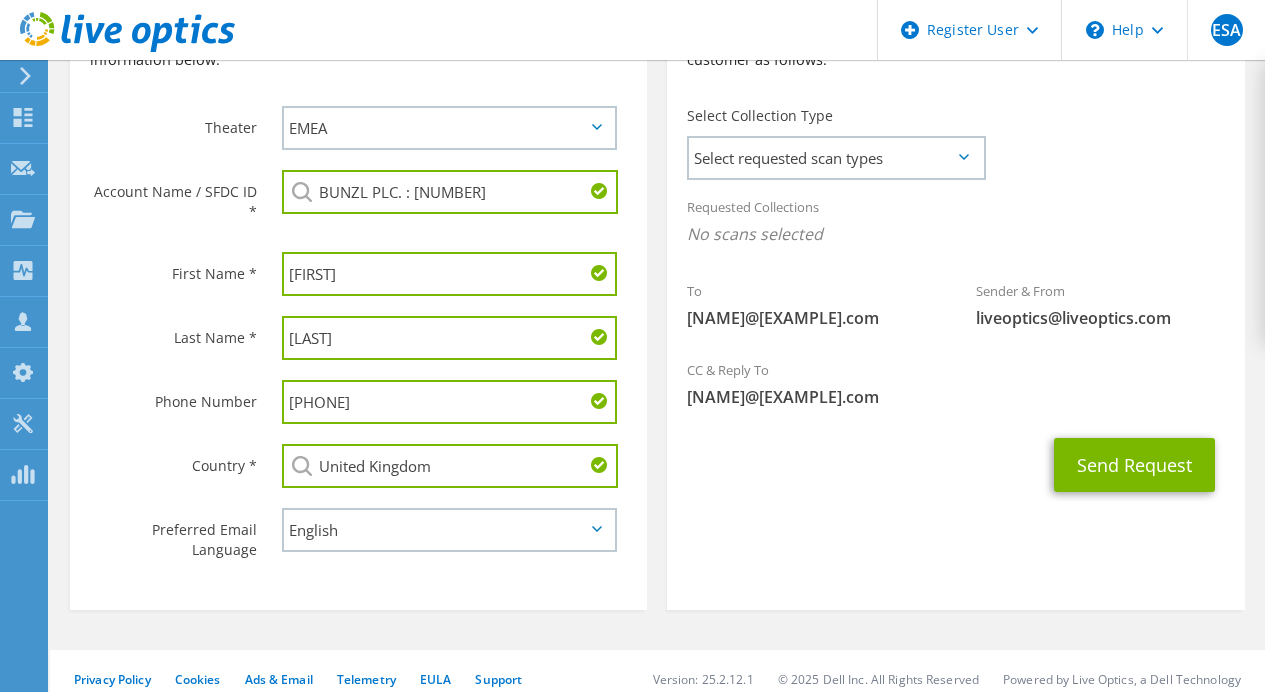 drag, startPoint x: 408, startPoint y: 409, endPoint x: 208, endPoint y: 407, distance: 200.01 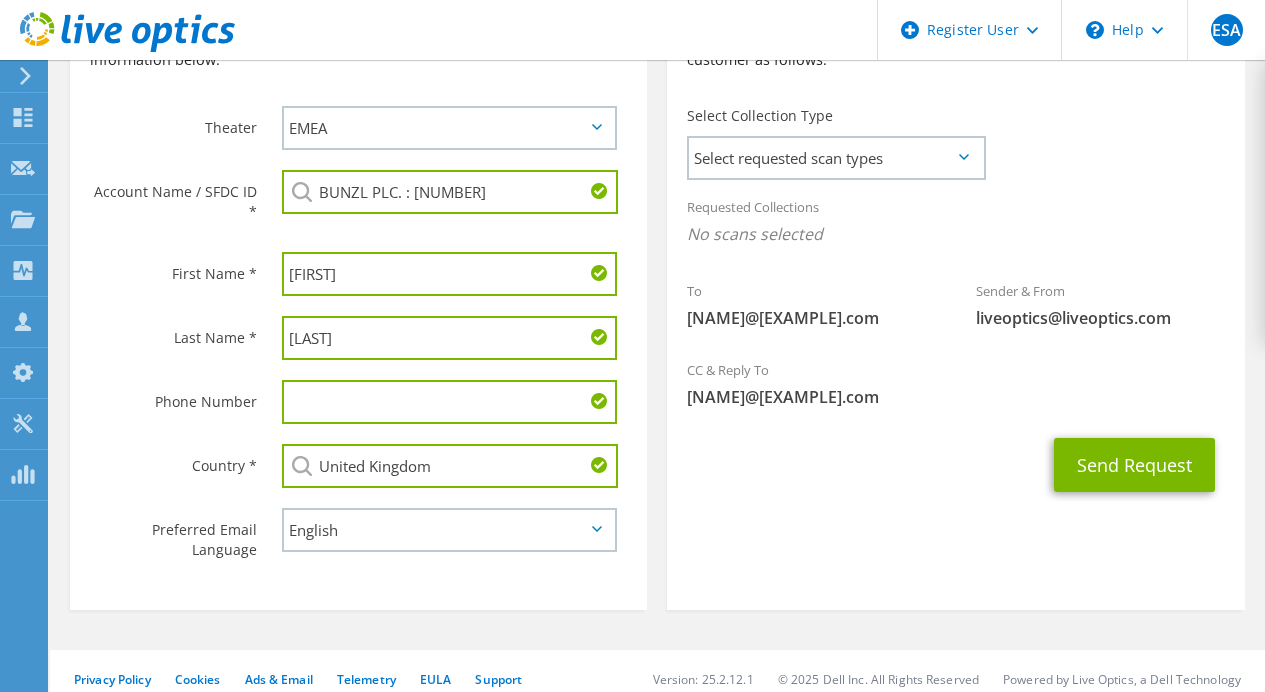 type 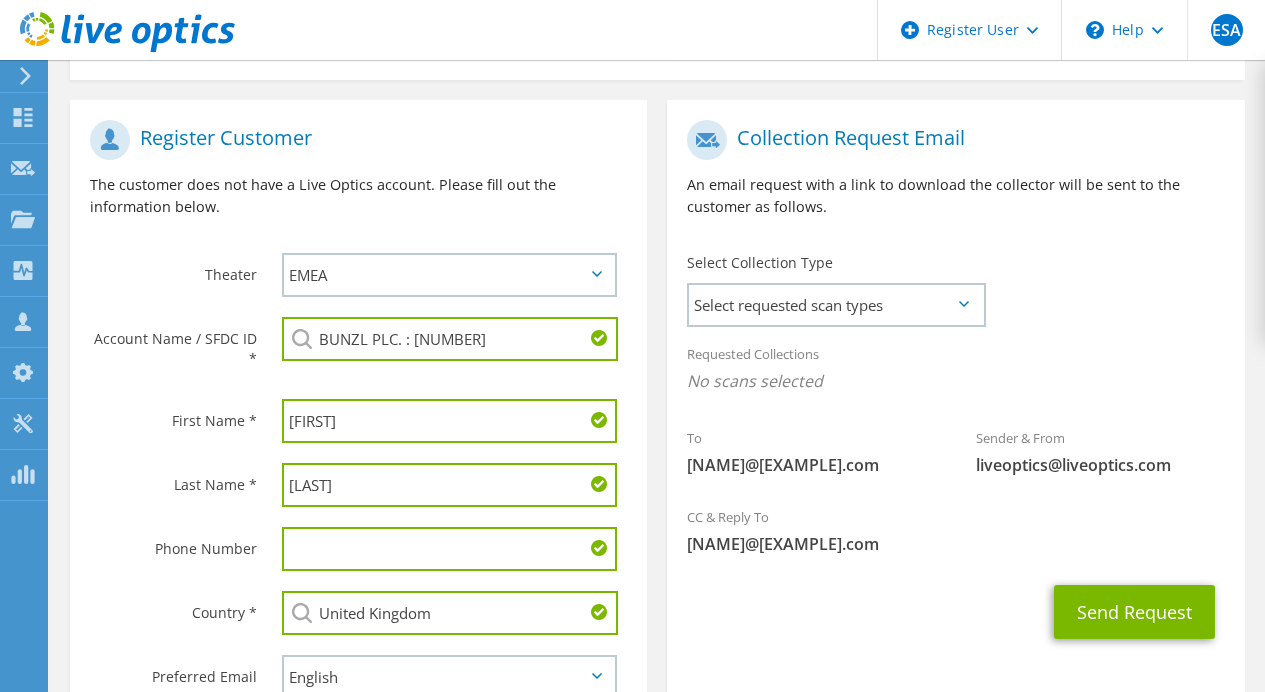 scroll, scrollTop: 286, scrollLeft: 0, axis: vertical 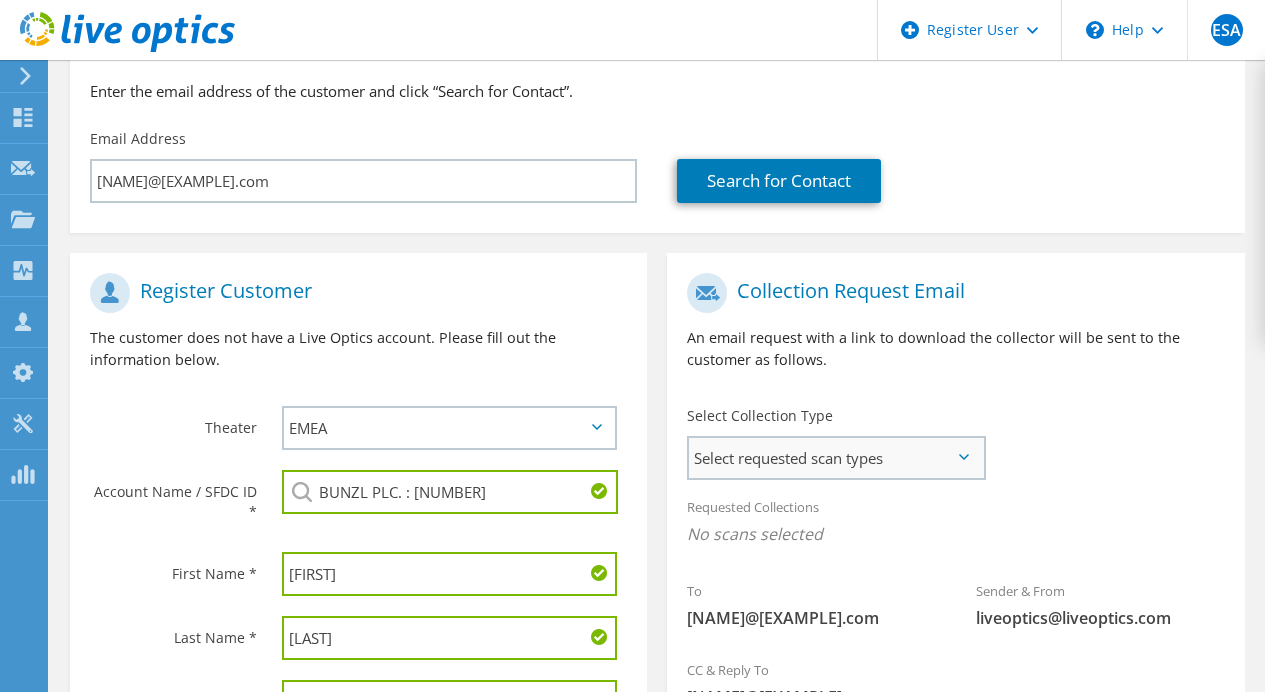 click on "Select requested scan types" at bounding box center [836, 458] 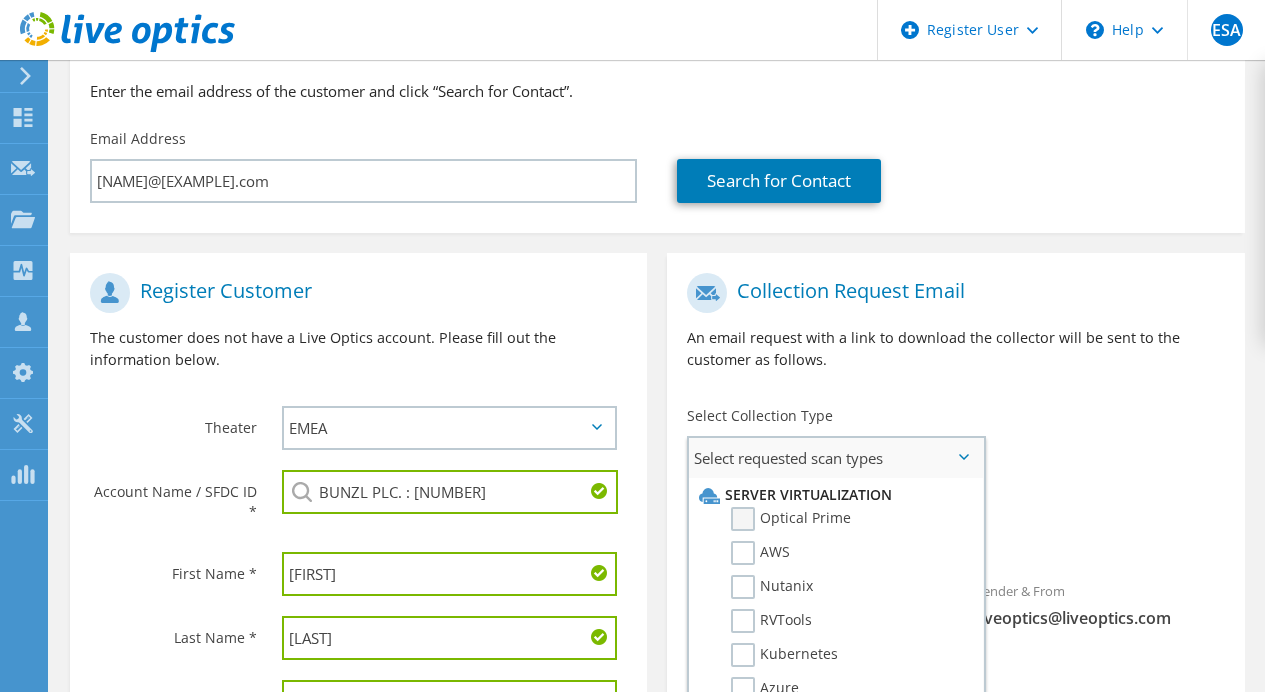click on "Optical Prime" at bounding box center [791, 519] 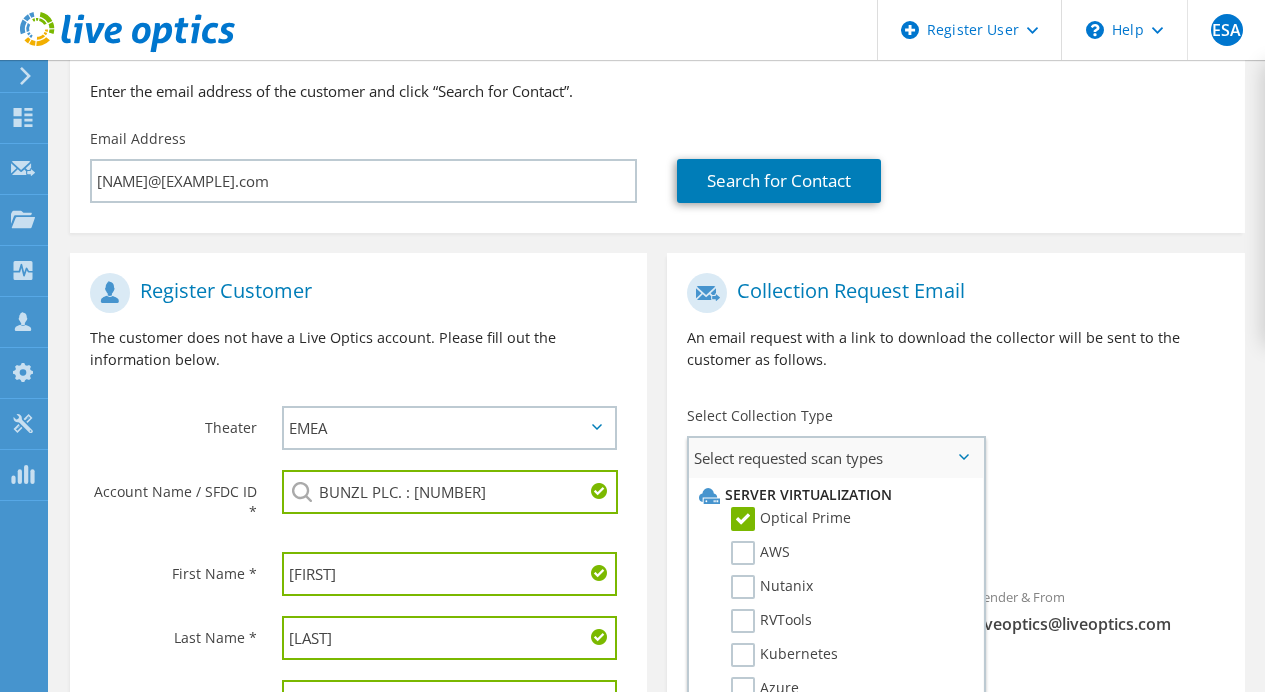 scroll, scrollTop: 200, scrollLeft: 0, axis: vertical 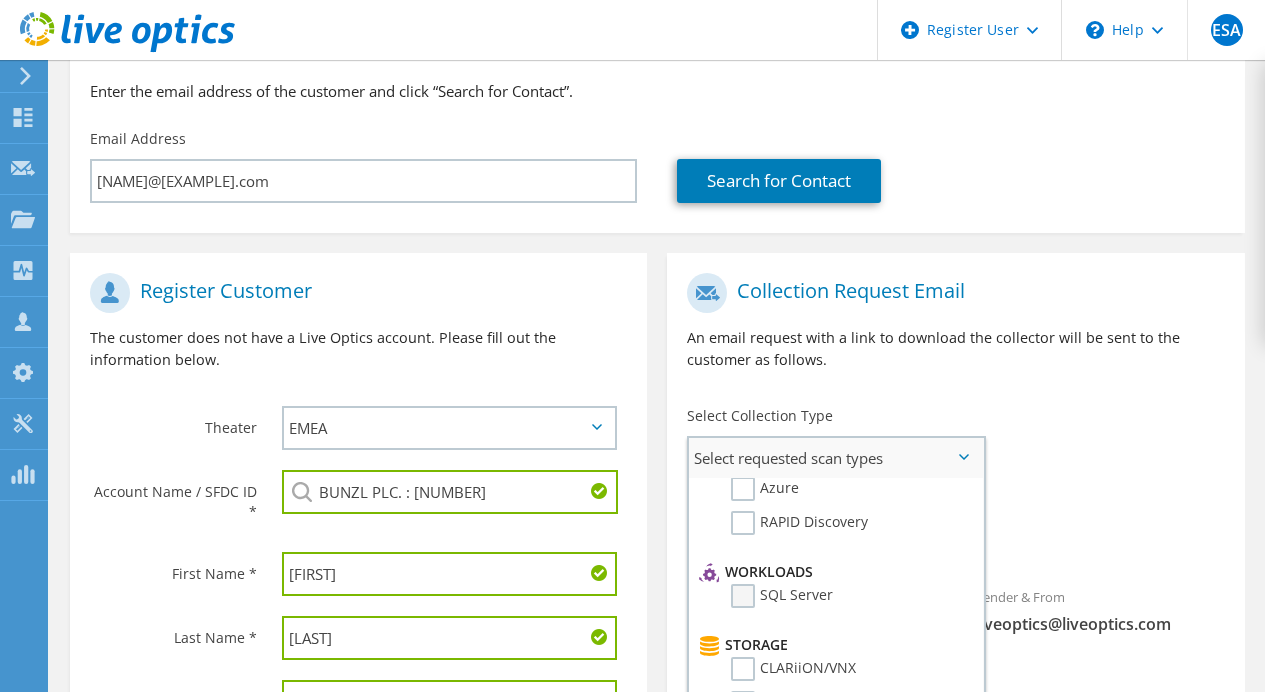 click on "SQL Server" at bounding box center [782, 596] 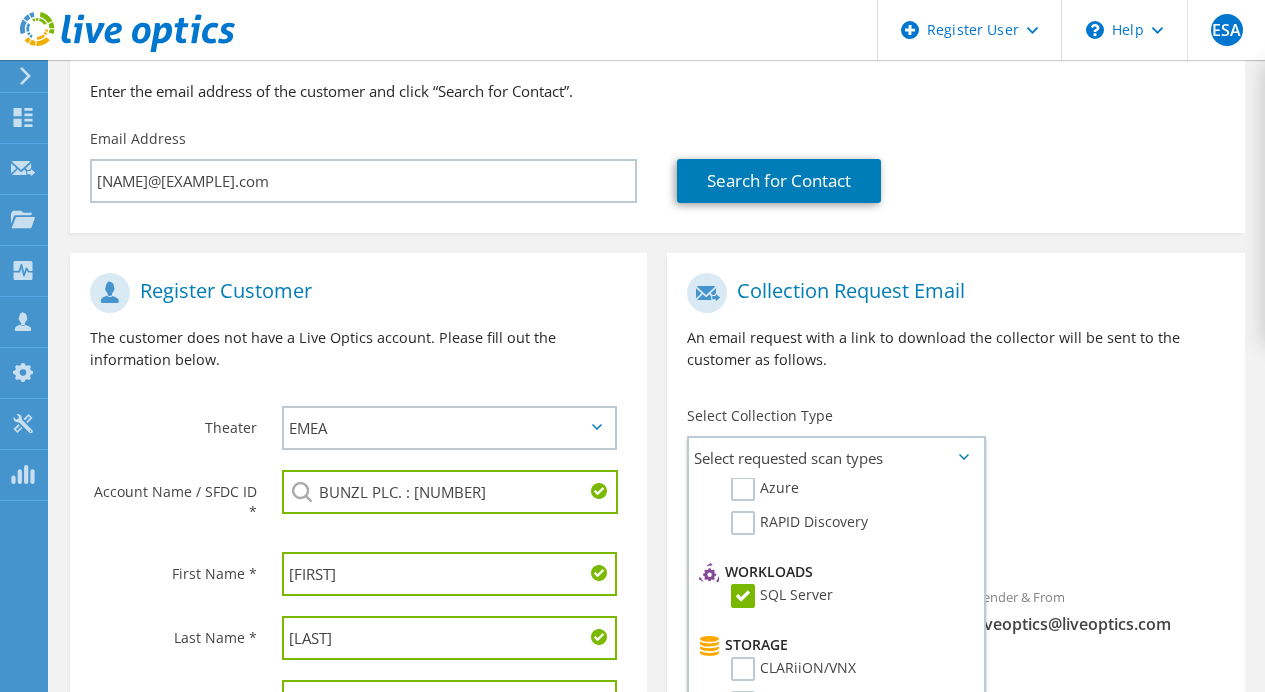 click on "Requested Collections
No scans selected
Optical Prime
SQL Server" at bounding box center [955, 526] 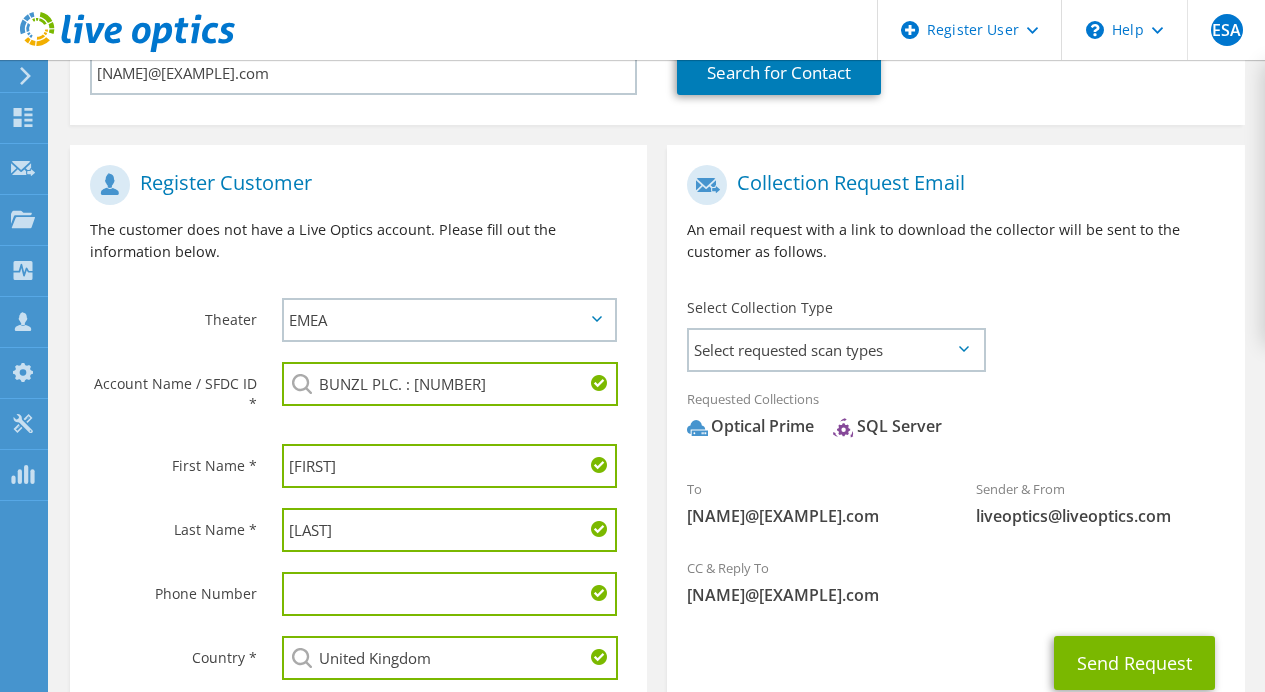 scroll, scrollTop: 607, scrollLeft: 0, axis: vertical 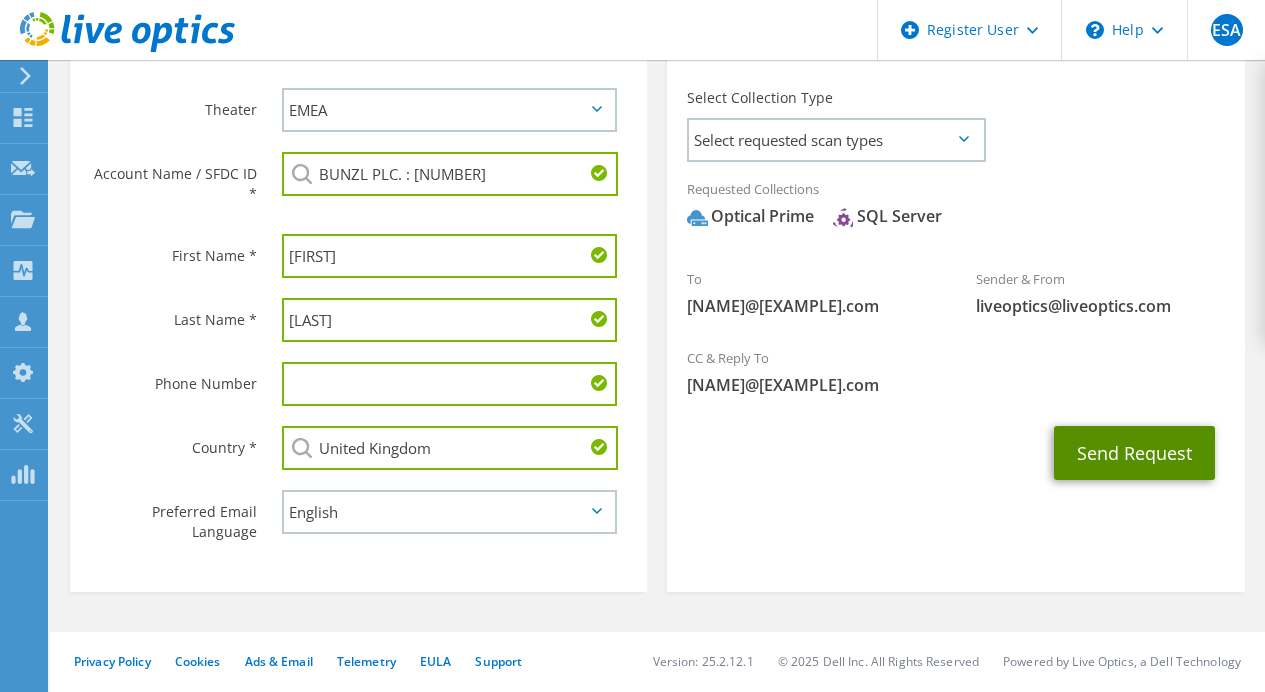click on "Send Request" at bounding box center (1134, 453) 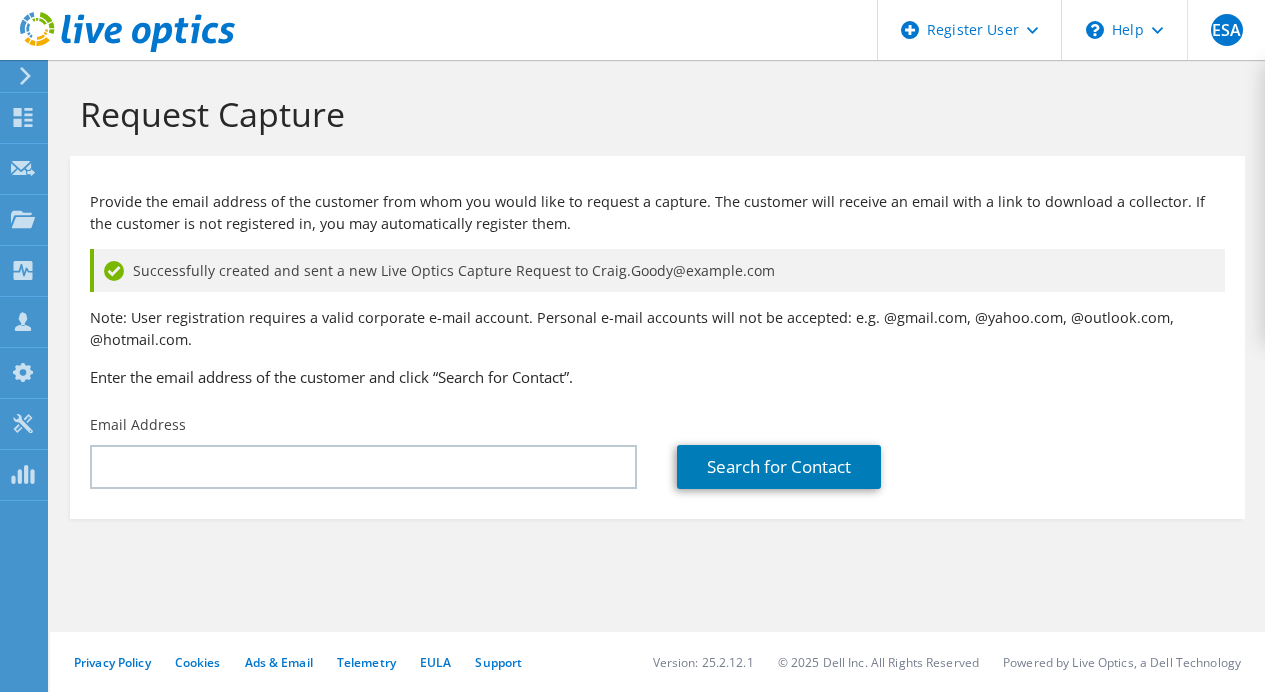 scroll, scrollTop: 0, scrollLeft: 0, axis: both 